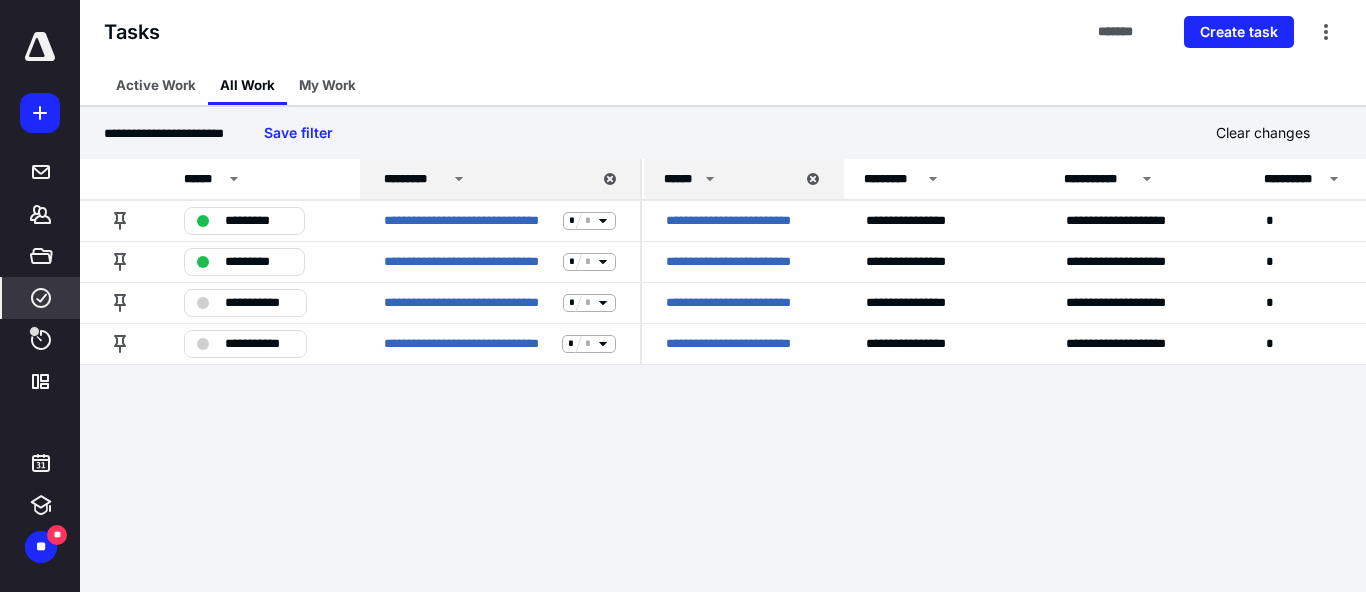 scroll, scrollTop: 0, scrollLeft: 0, axis: both 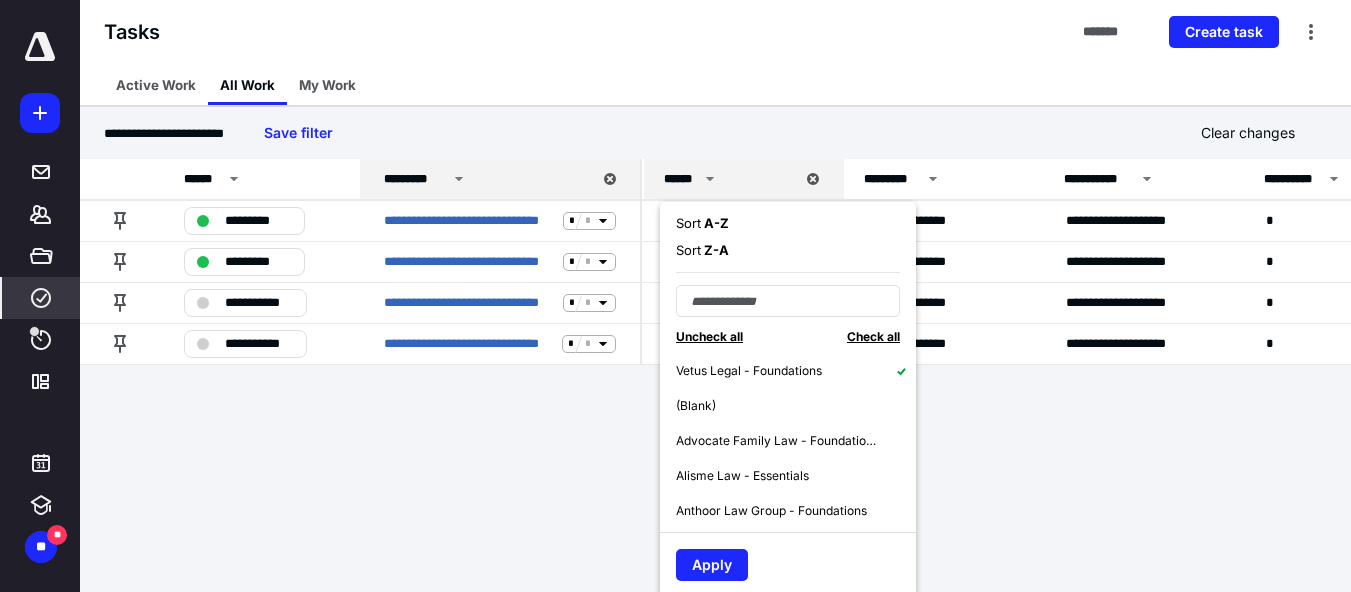 click 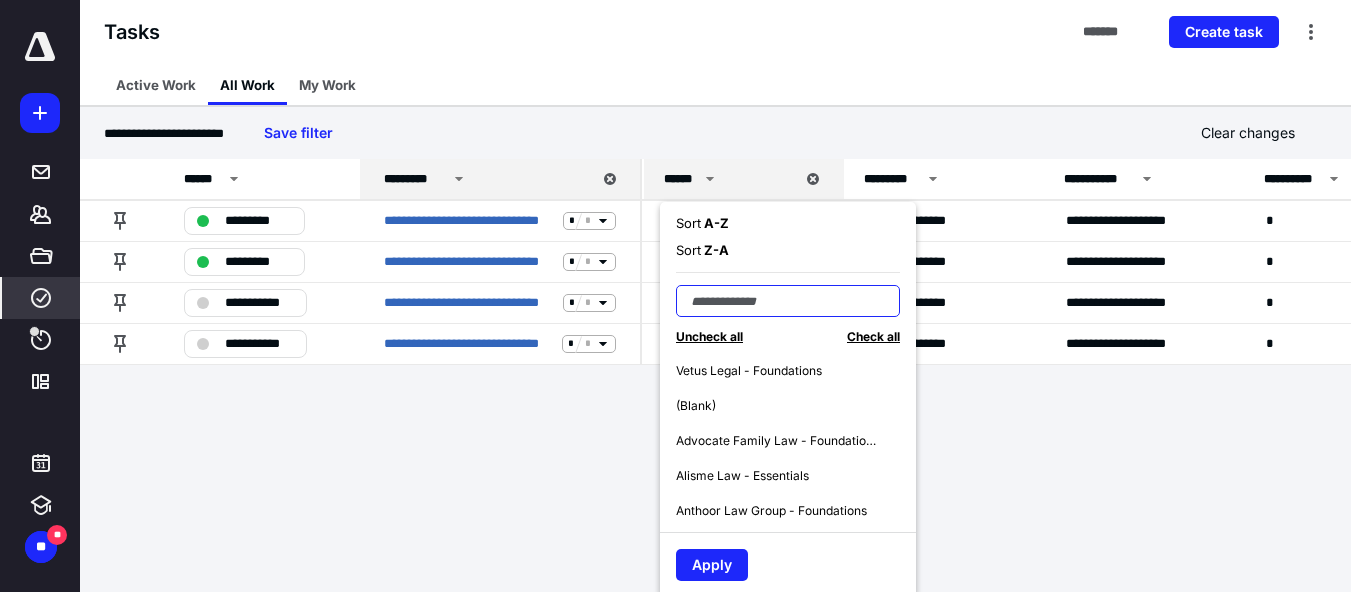 click at bounding box center (788, 301) 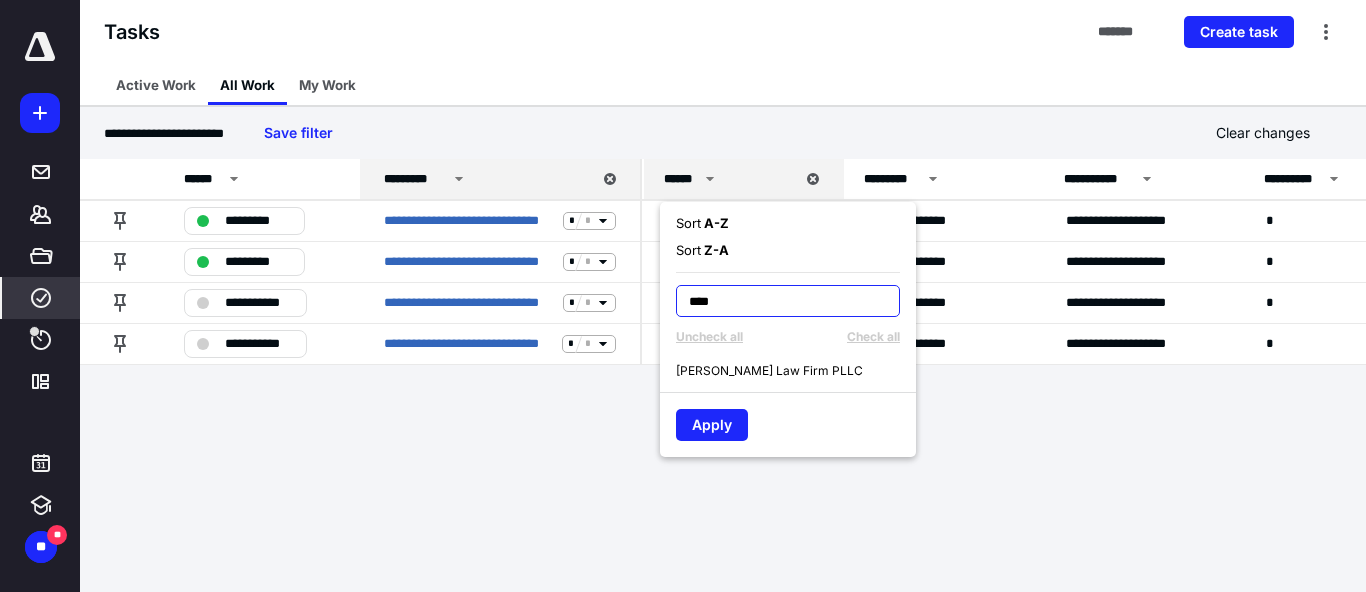 type on "****" 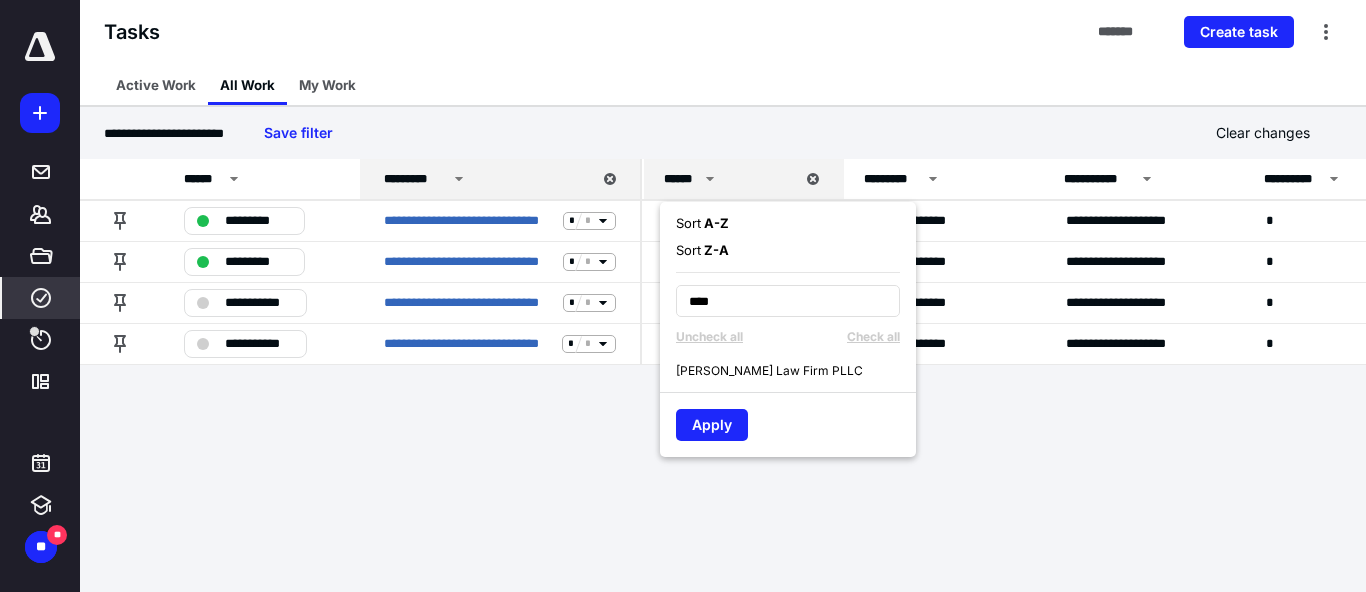 click on "Hailey-Petty  Law Firm PLLC" at bounding box center (796, 370) 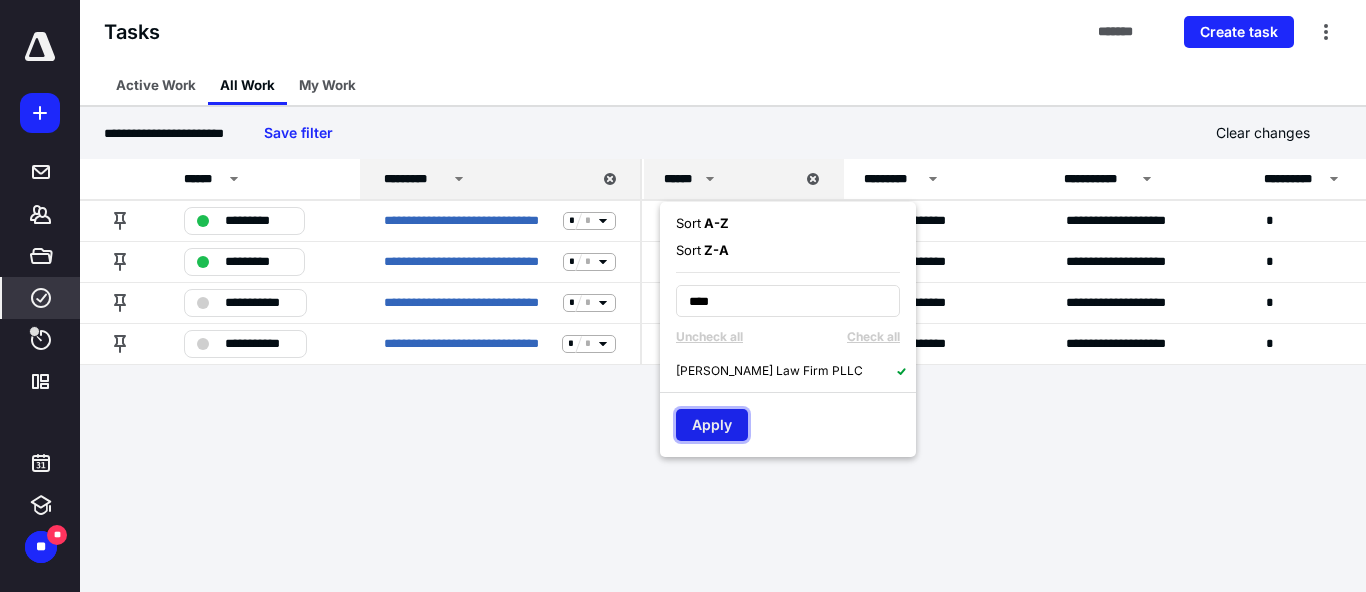 click on "Apply" at bounding box center (712, 425) 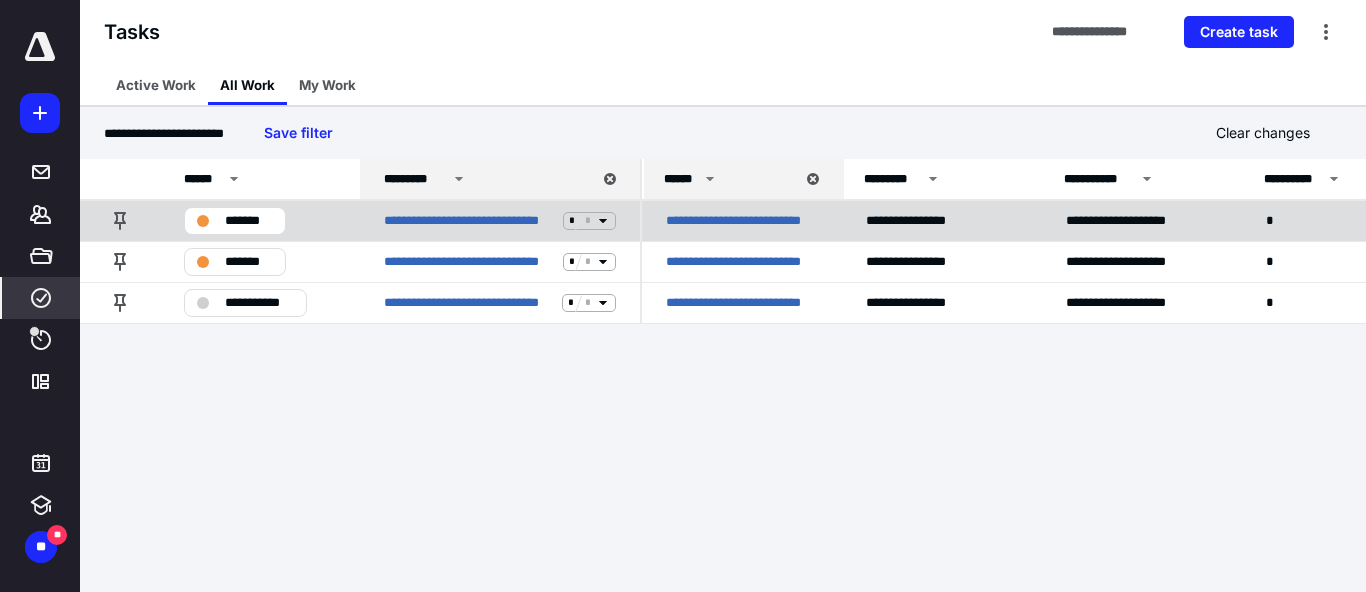 click on "*******" at bounding box center [249, 221] 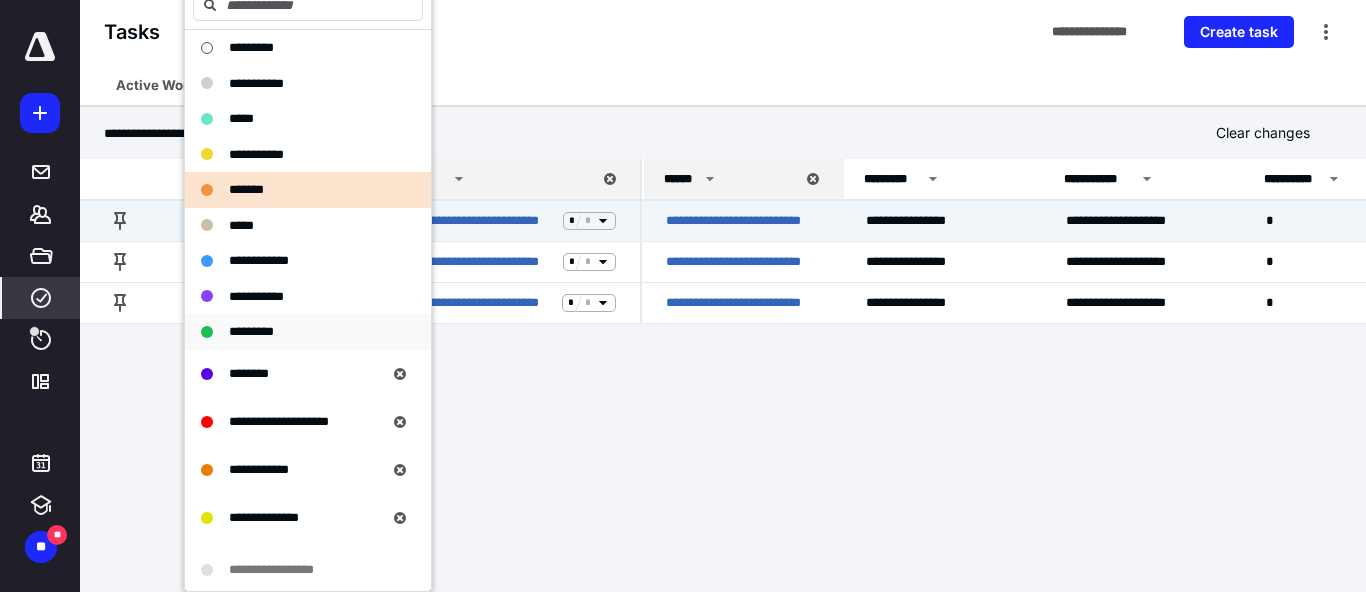 click on "*********" at bounding box center (251, 331) 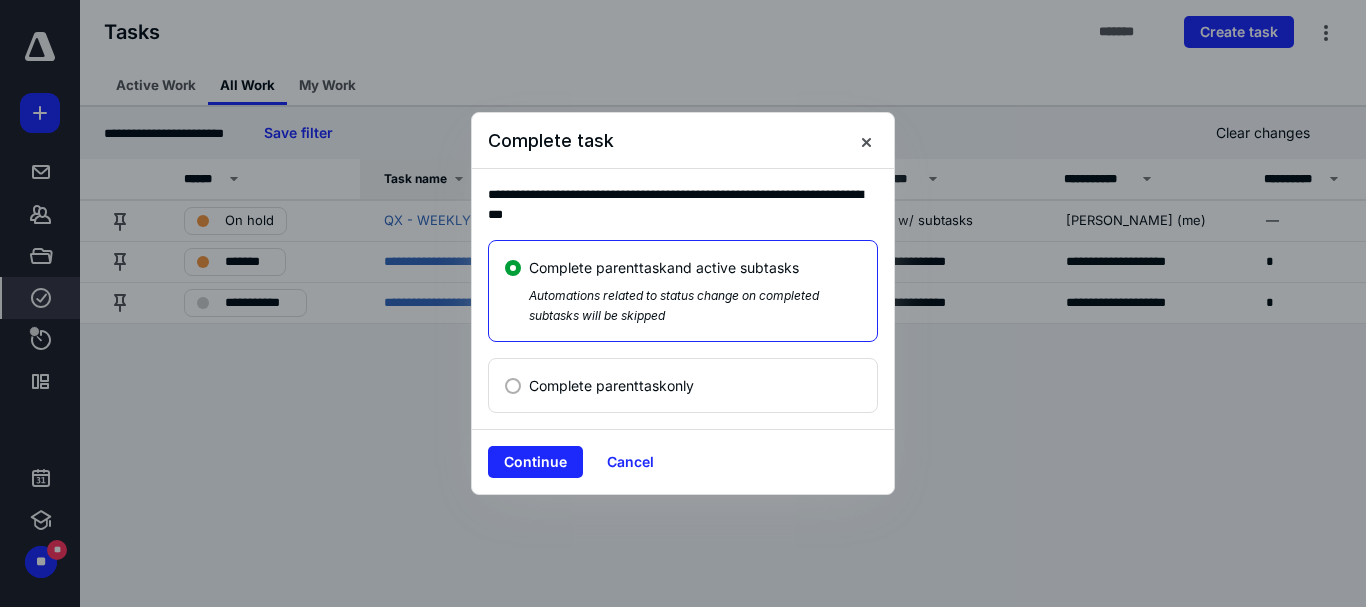 drag, startPoint x: 549, startPoint y: 468, endPoint x: 465, endPoint y: 440, distance: 88.54378 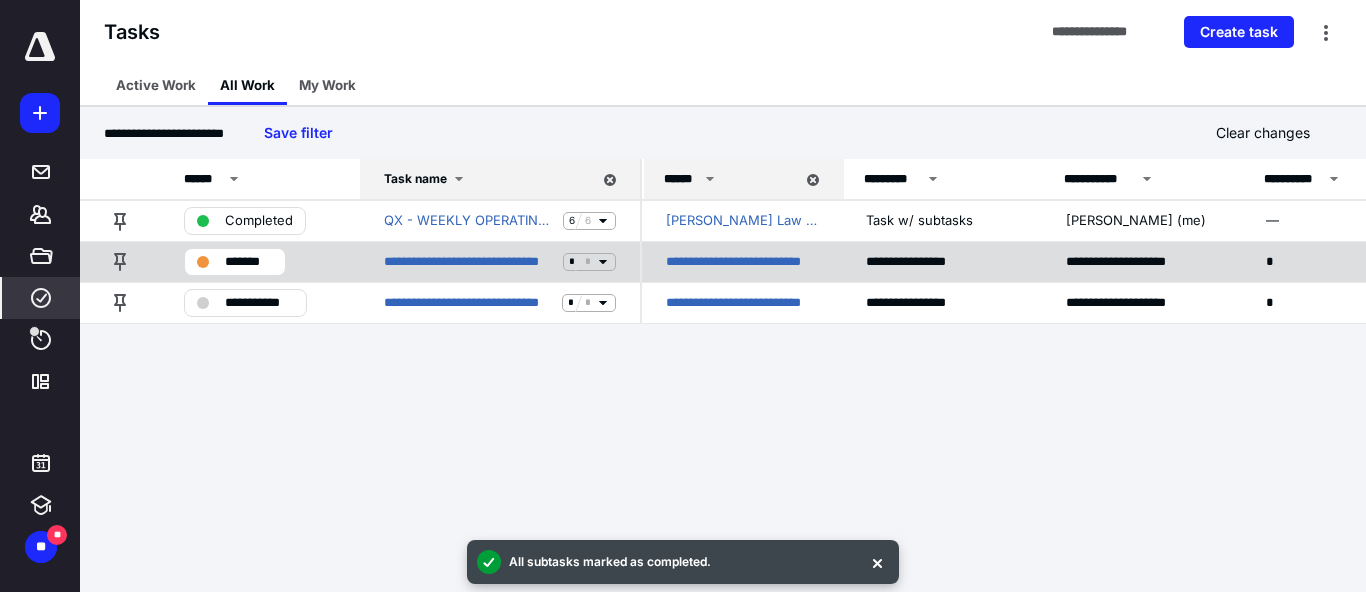 click on "*******" at bounding box center [249, 262] 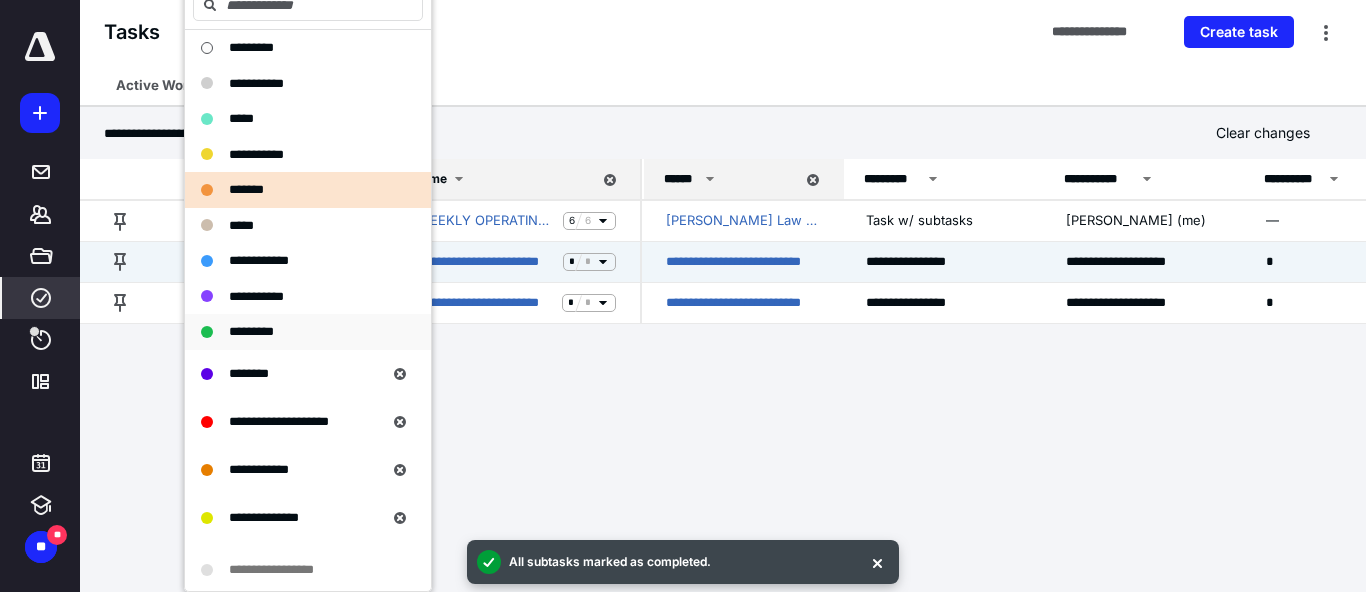 click on "*********" at bounding box center (251, 331) 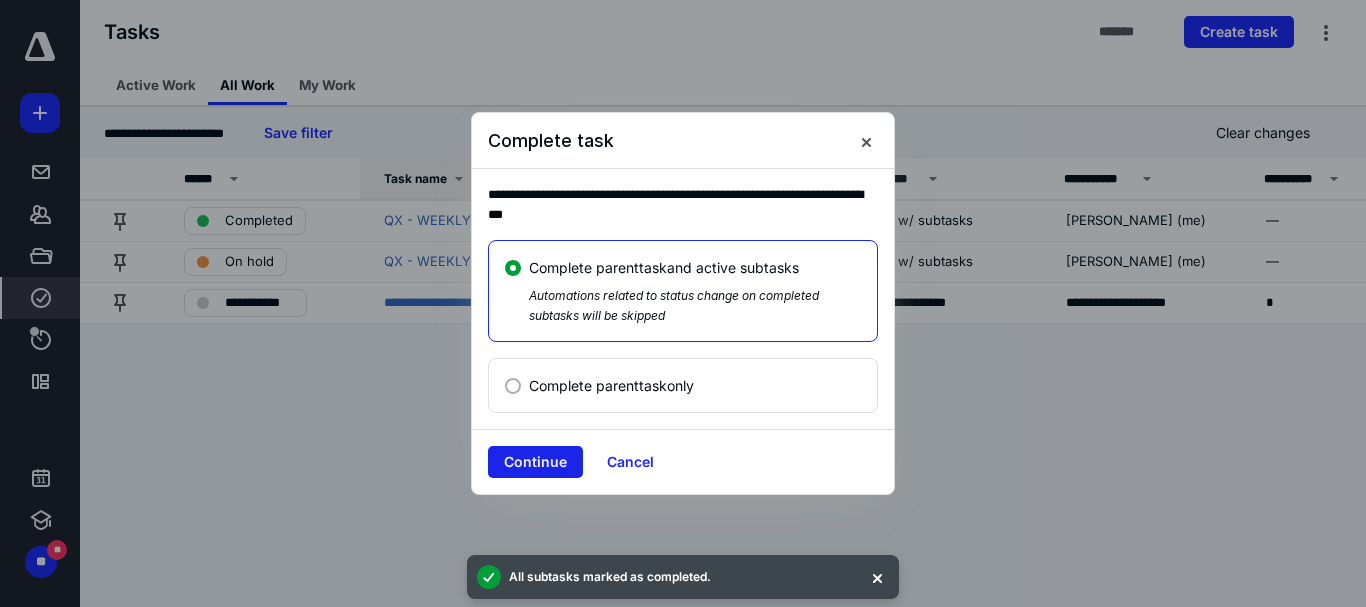 click on "Continue" at bounding box center (535, 462) 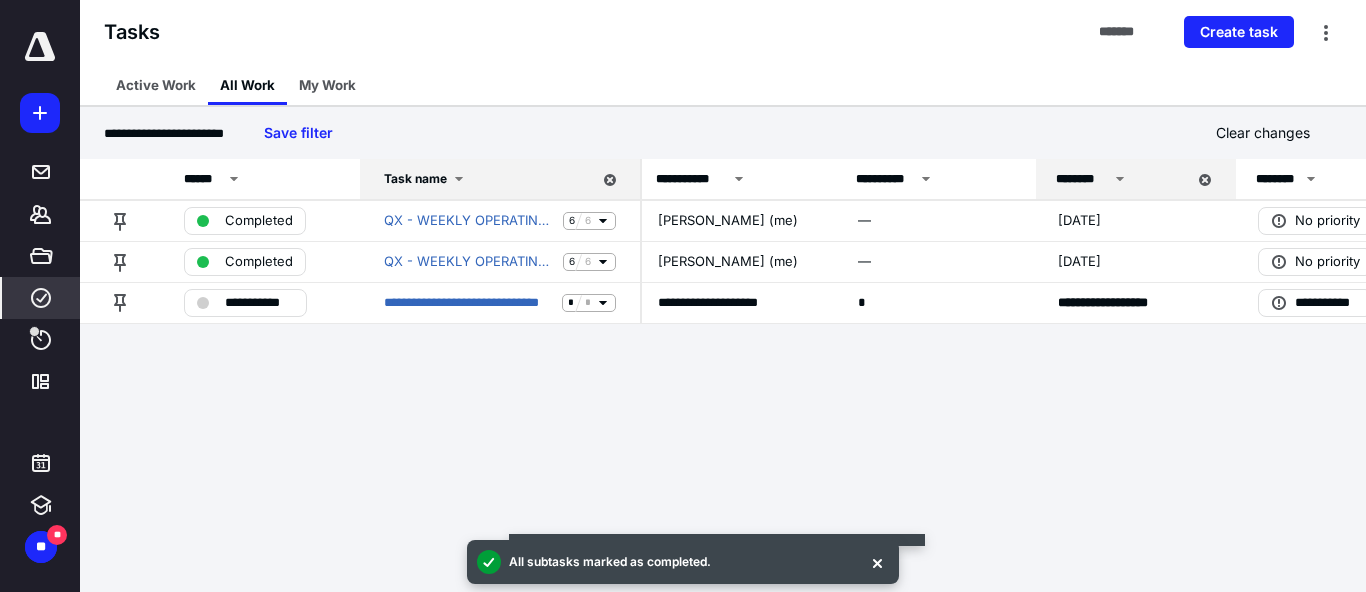 scroll, scrollTop: 0, scrollLeft: 411, axis: horizontal 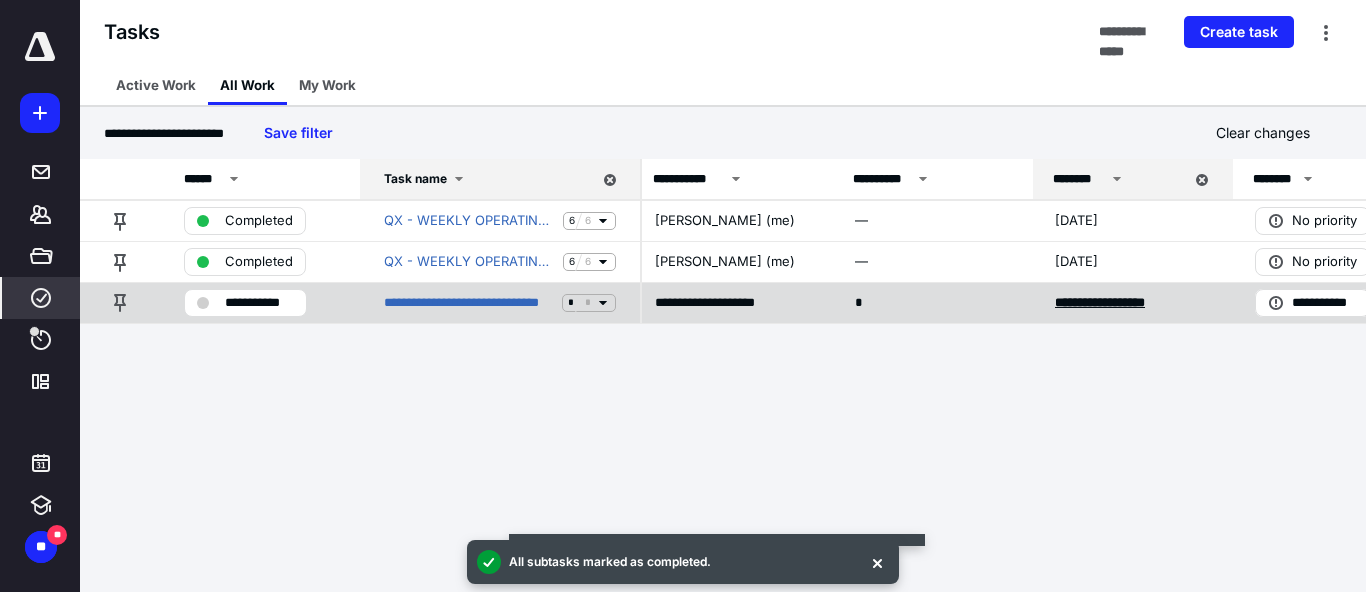 click on "**********" at bounding box center (1100, 302) 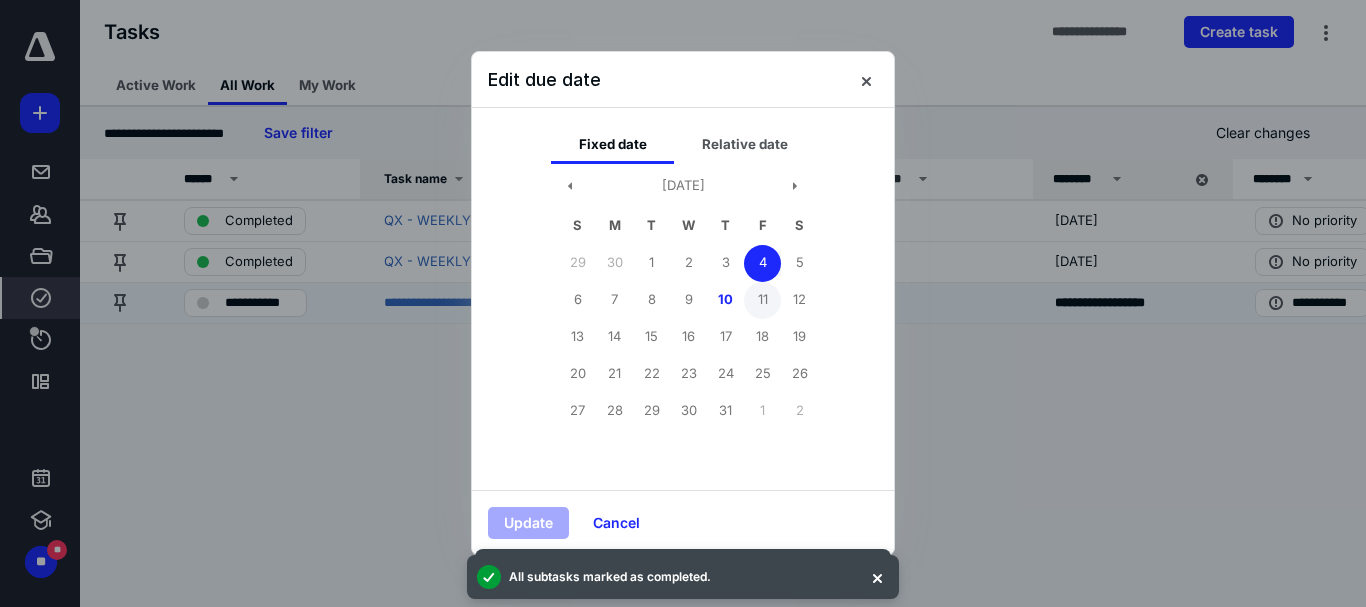click on "11" at bounding box center [762, 300] 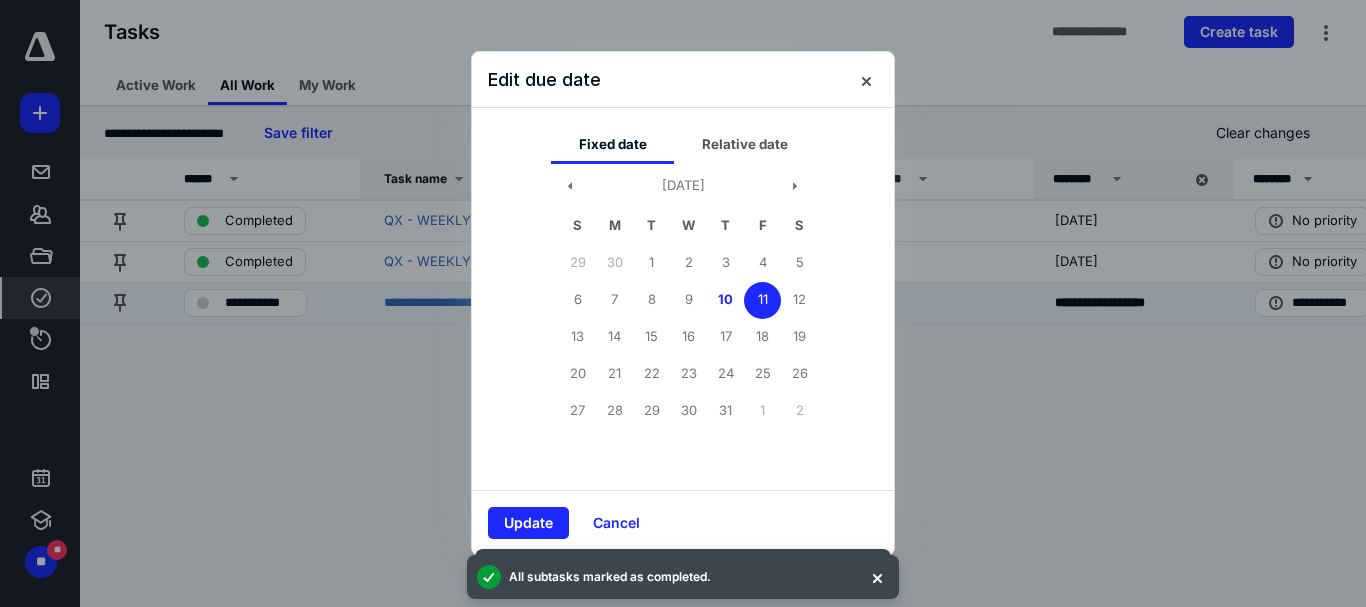 drag, startPoint x: 495, startPoint y: 520, endPoint x: 478, endPoint y: 511, distance: 19.235384 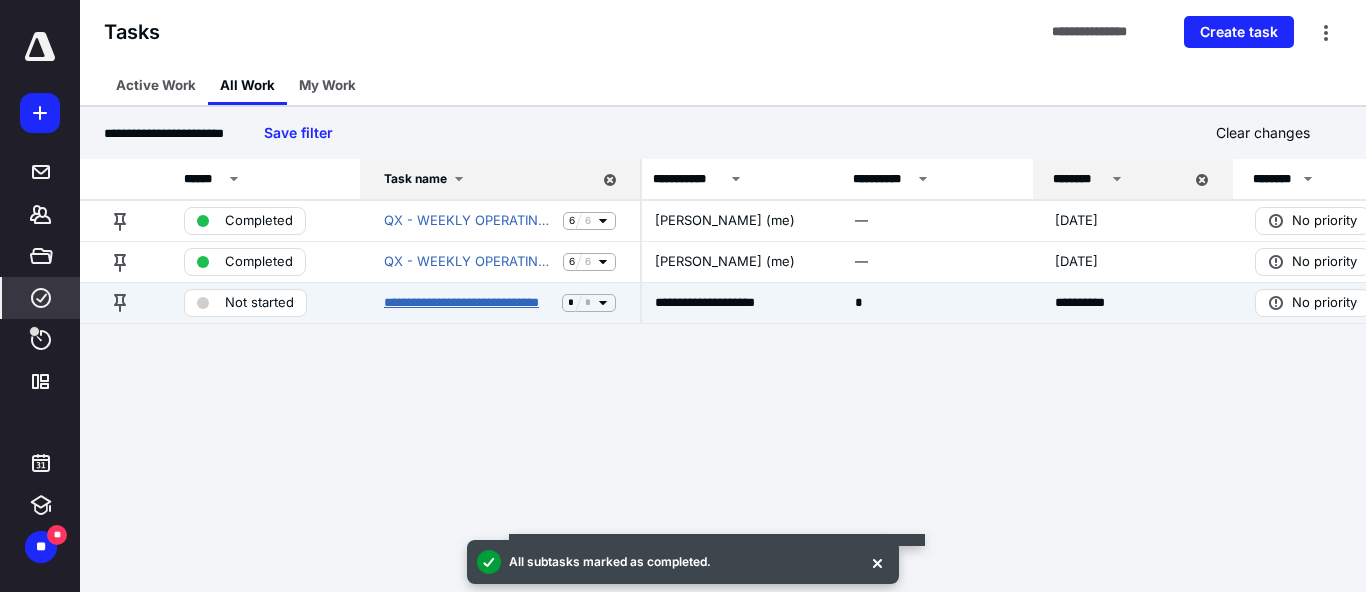 click on "**********" at bounding box center [469, 303] 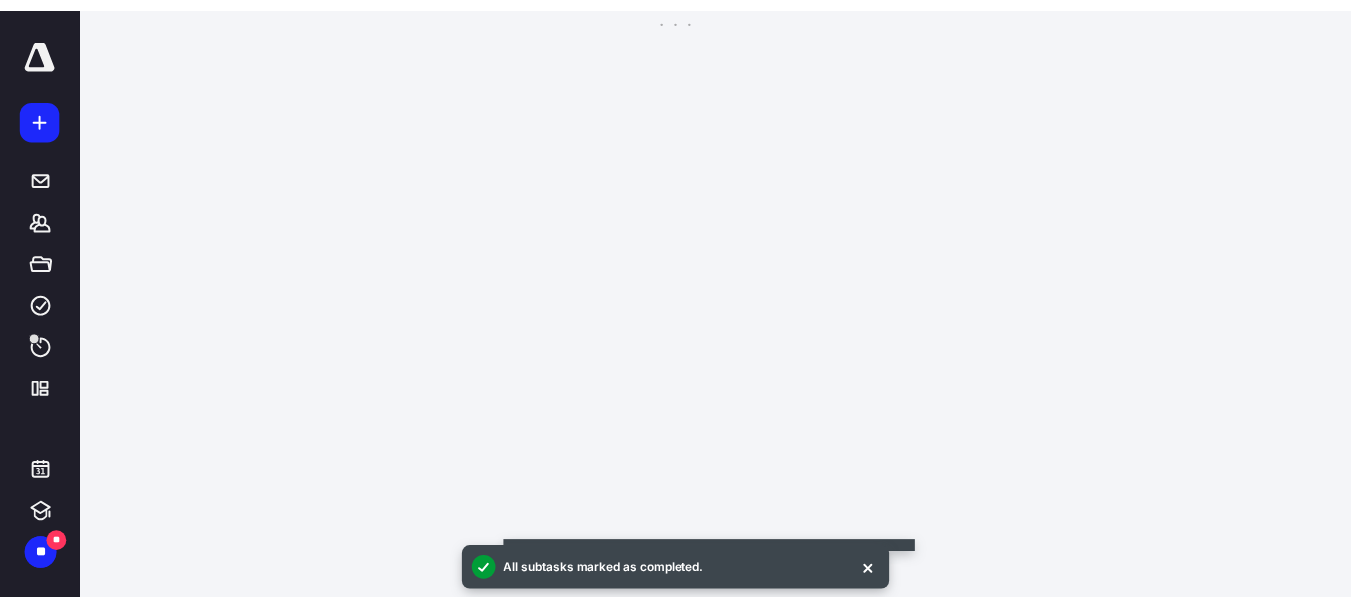 scroll, scrollTop: 0, scrollLeft: 0, axis: both 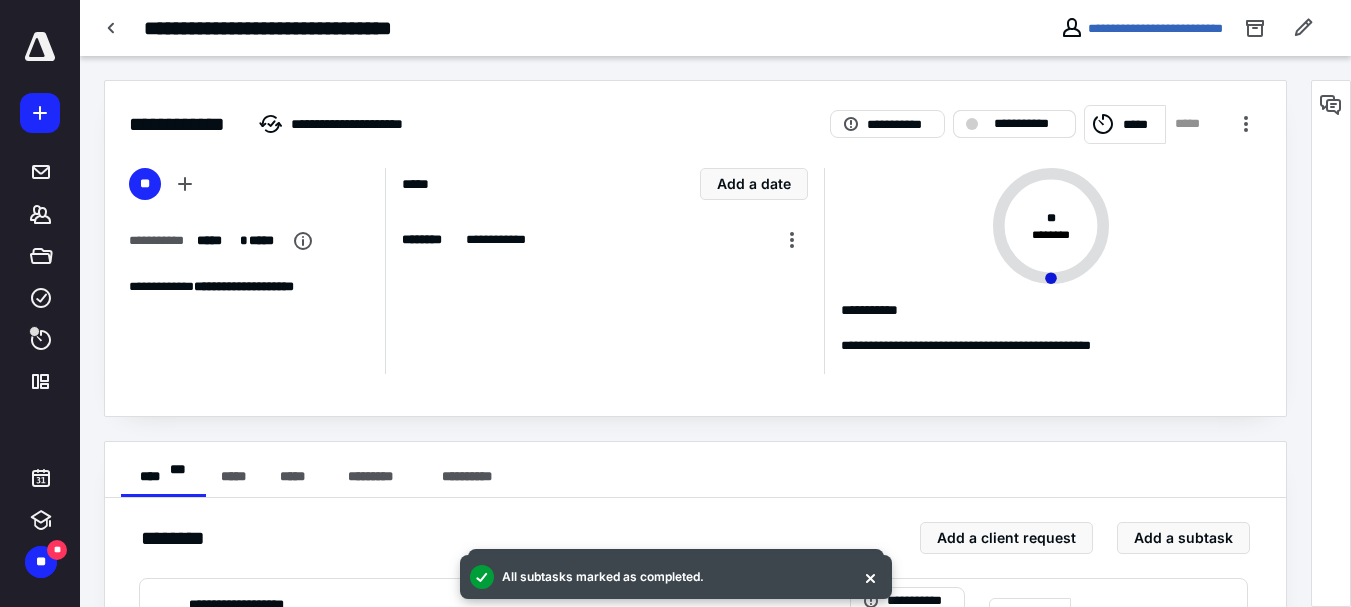 click on "**********" at bounding box center (1028, 124) 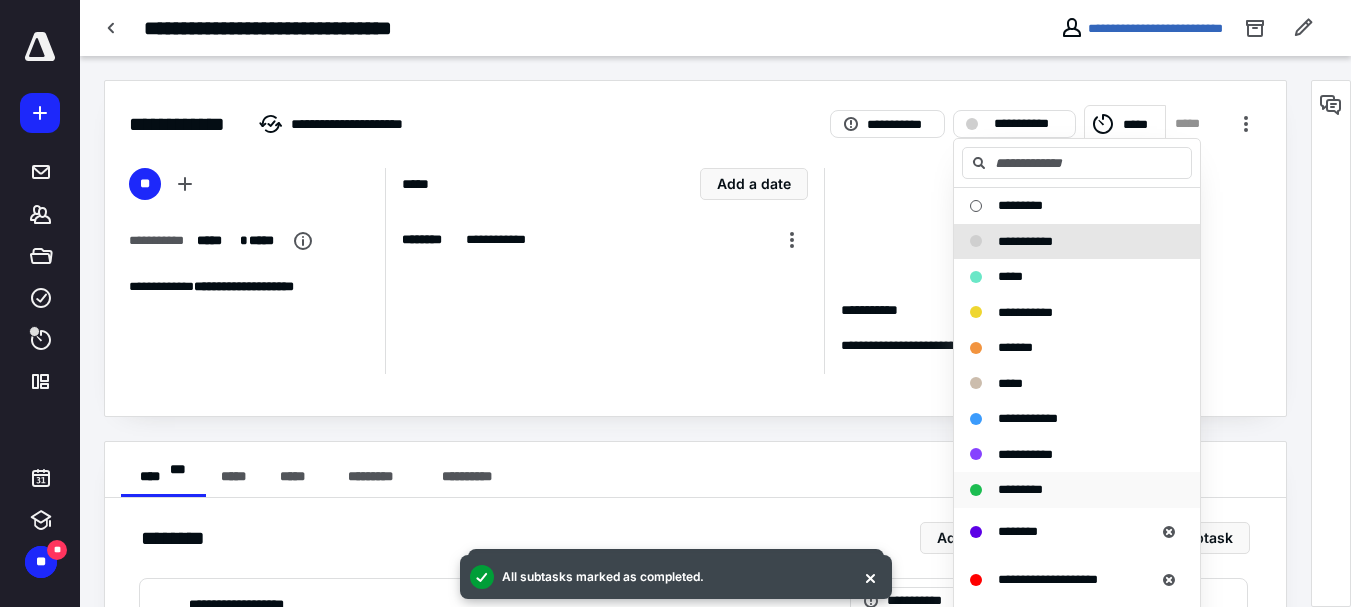 click on "*********" at bounding box center (1020, 489) 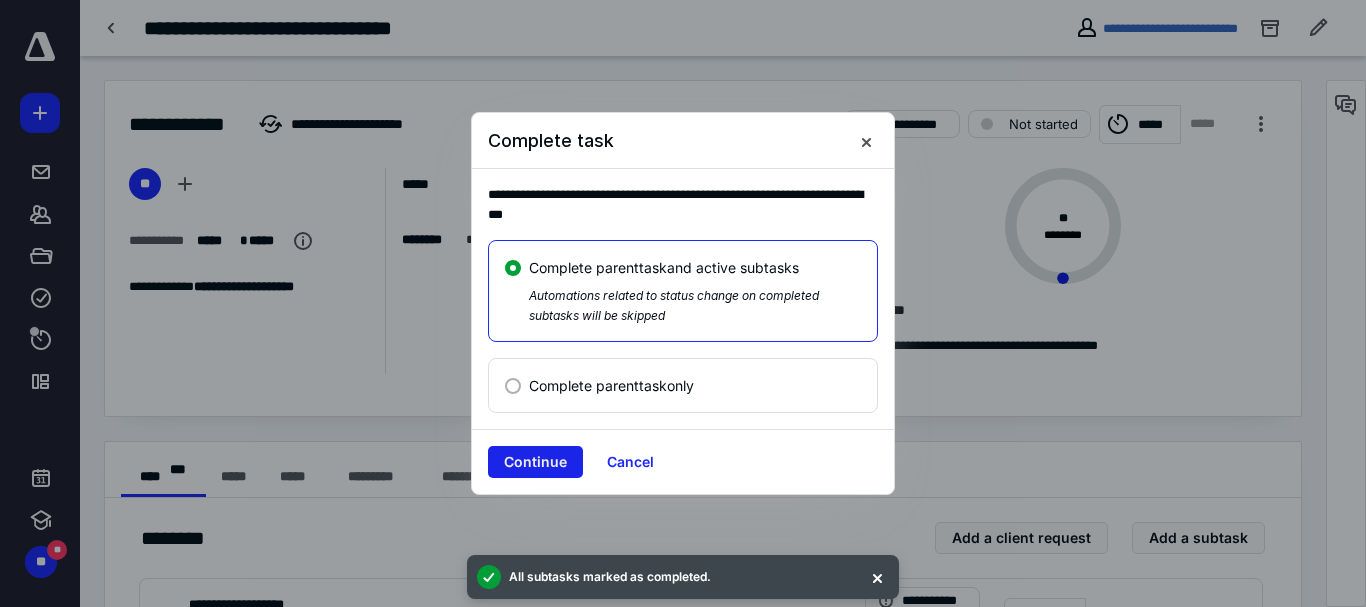 click on "Continue" at bounding box center [535, 462] 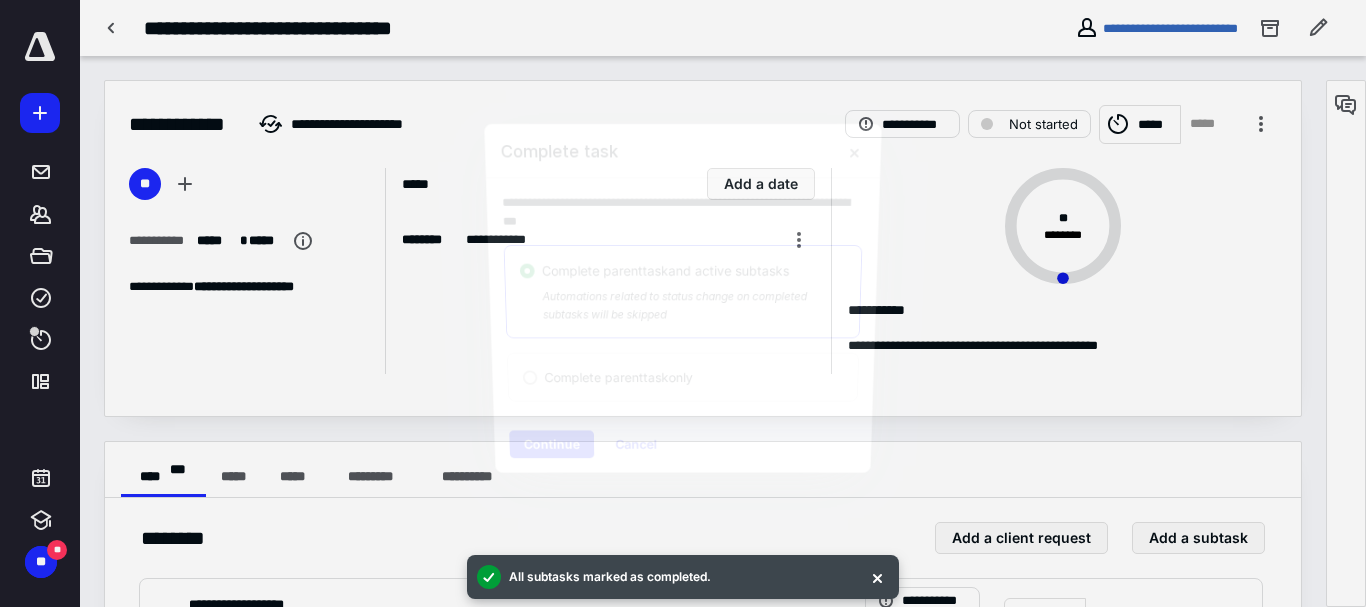 checkbox on "true" 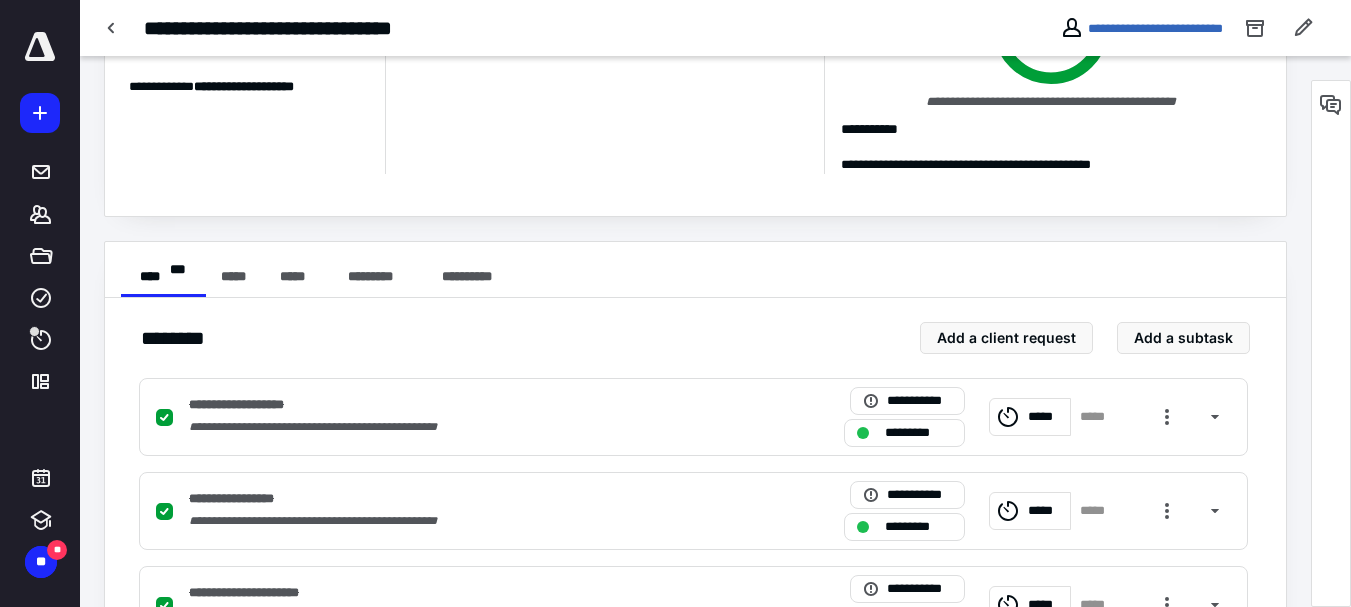 scroll, scrollTop: 400, scrollLeft: 0, axis: vertical 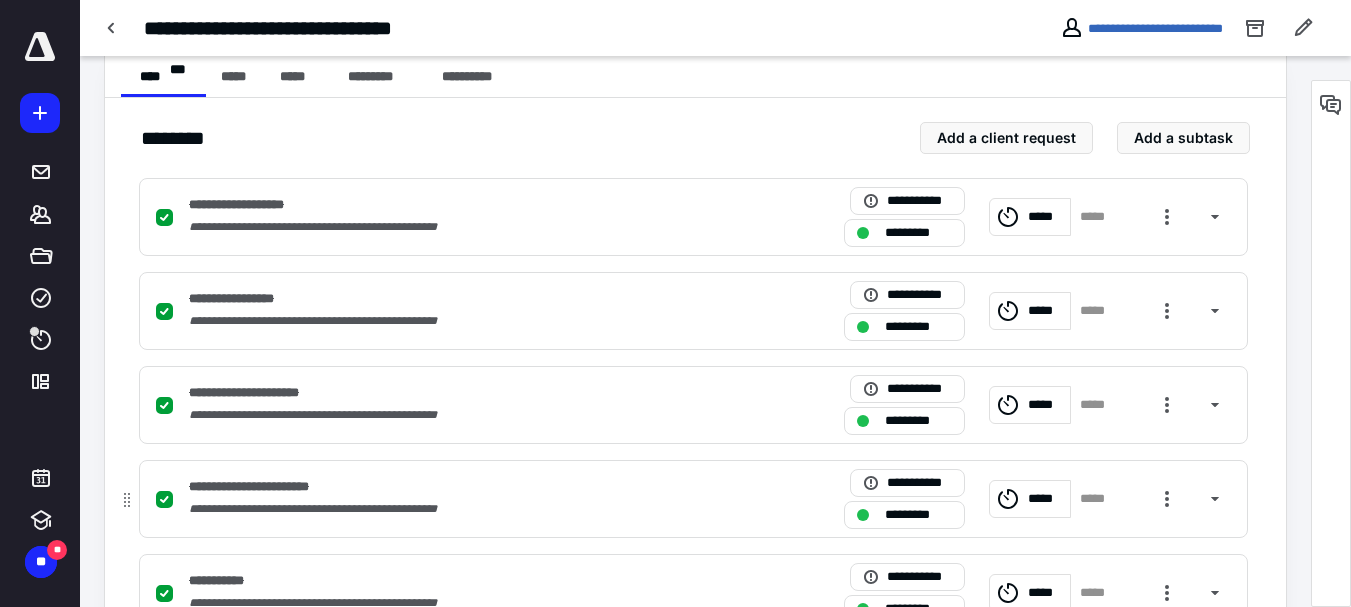 click on "**********" at bounding box center [265, 487] 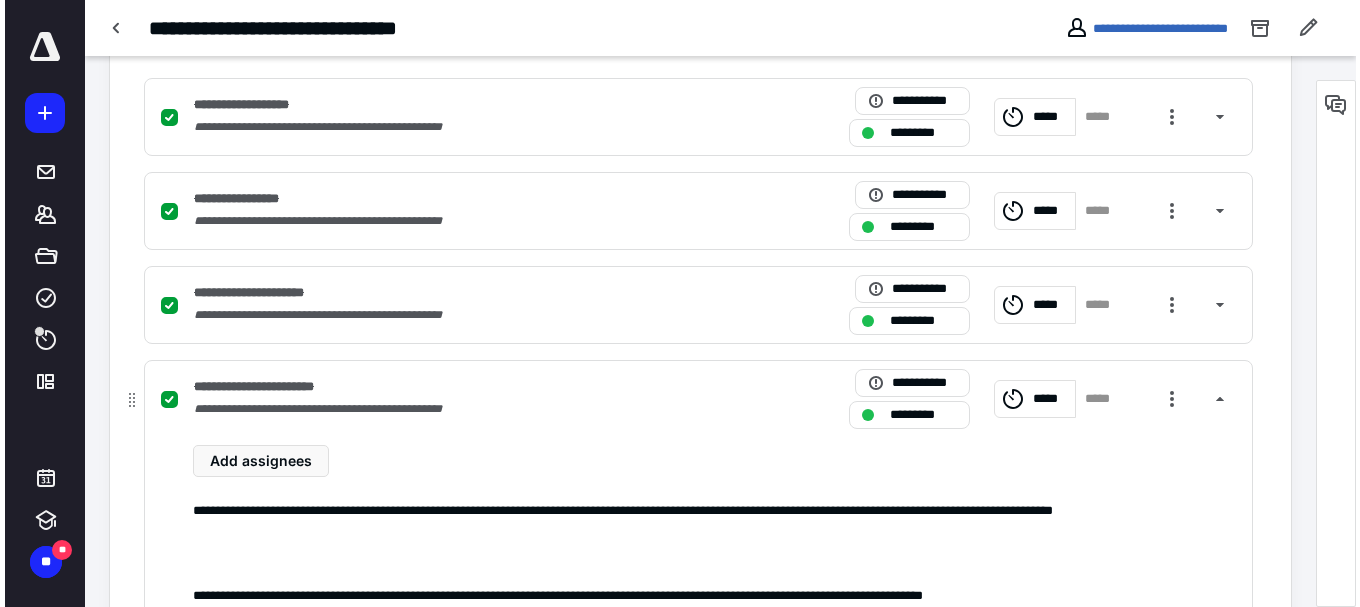 scroll, scrollTop: 700, scrollLeft: 0, axis: vertical 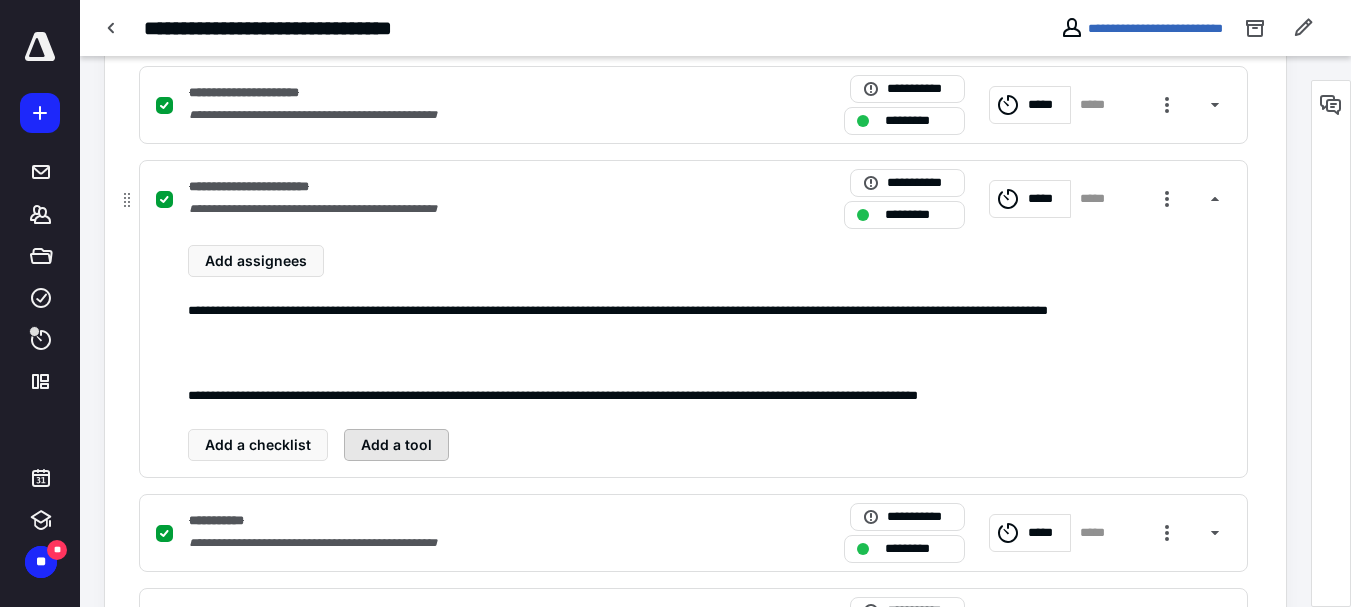 click on "Add a tool" at bounding box center [396, 445] 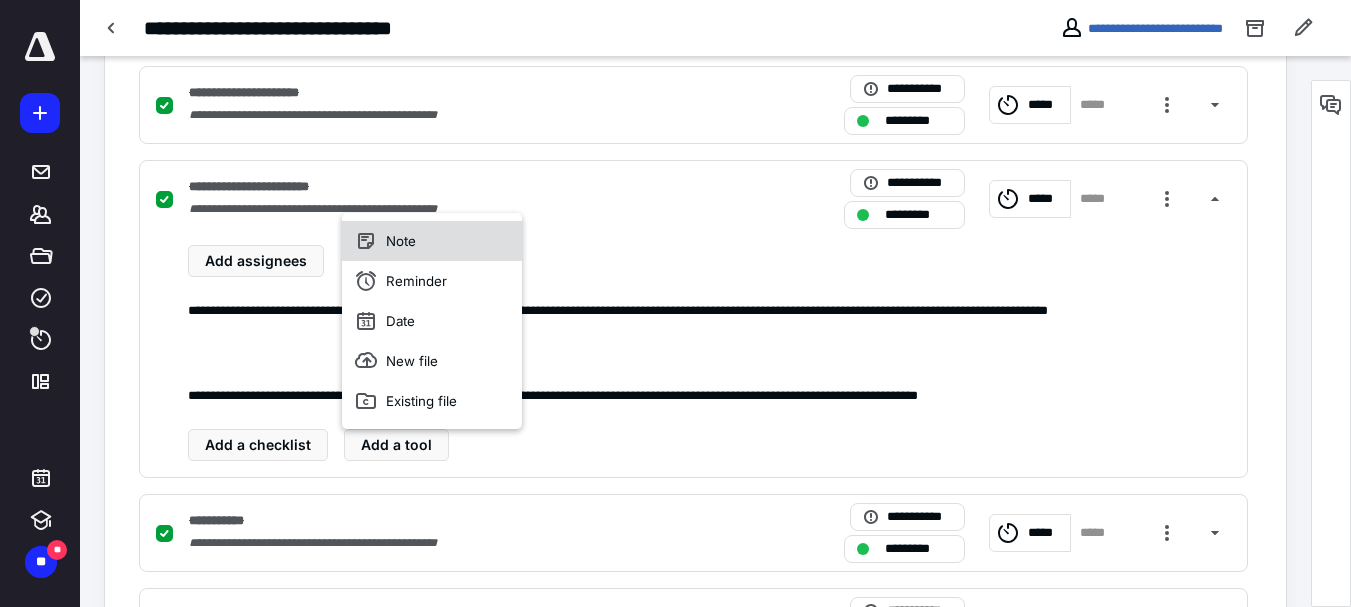 click on "Note" at bounding box center [432, 241] 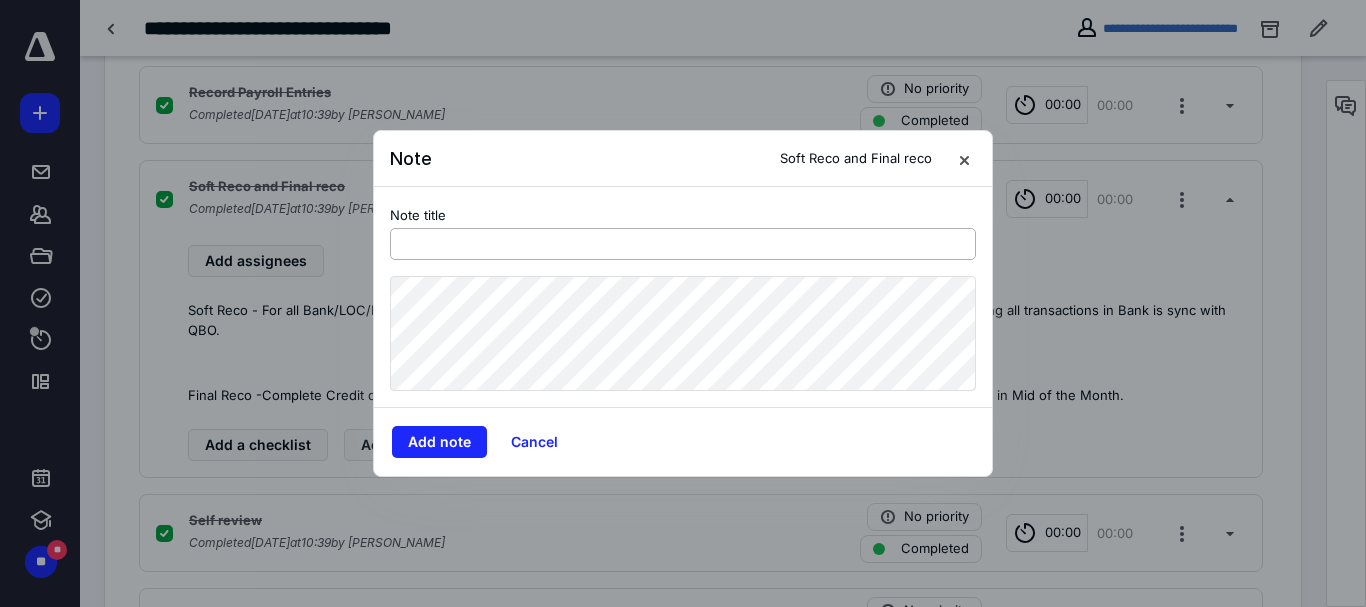 click at bounding box center [683, 244] 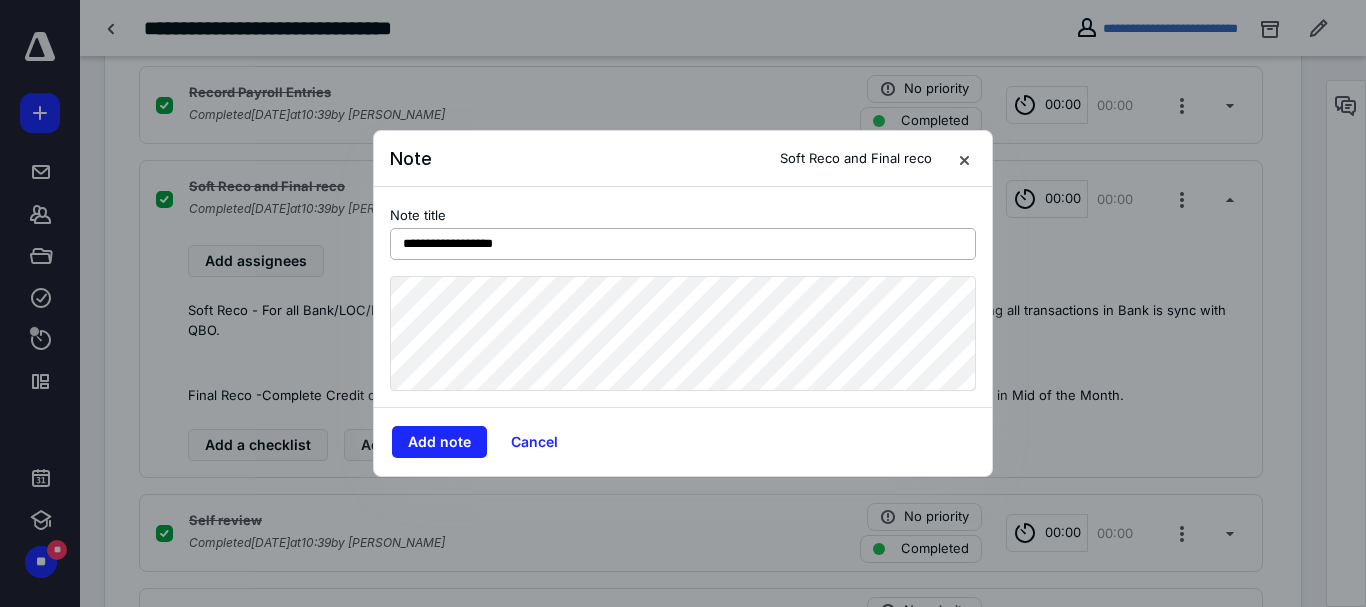 type on "**********" 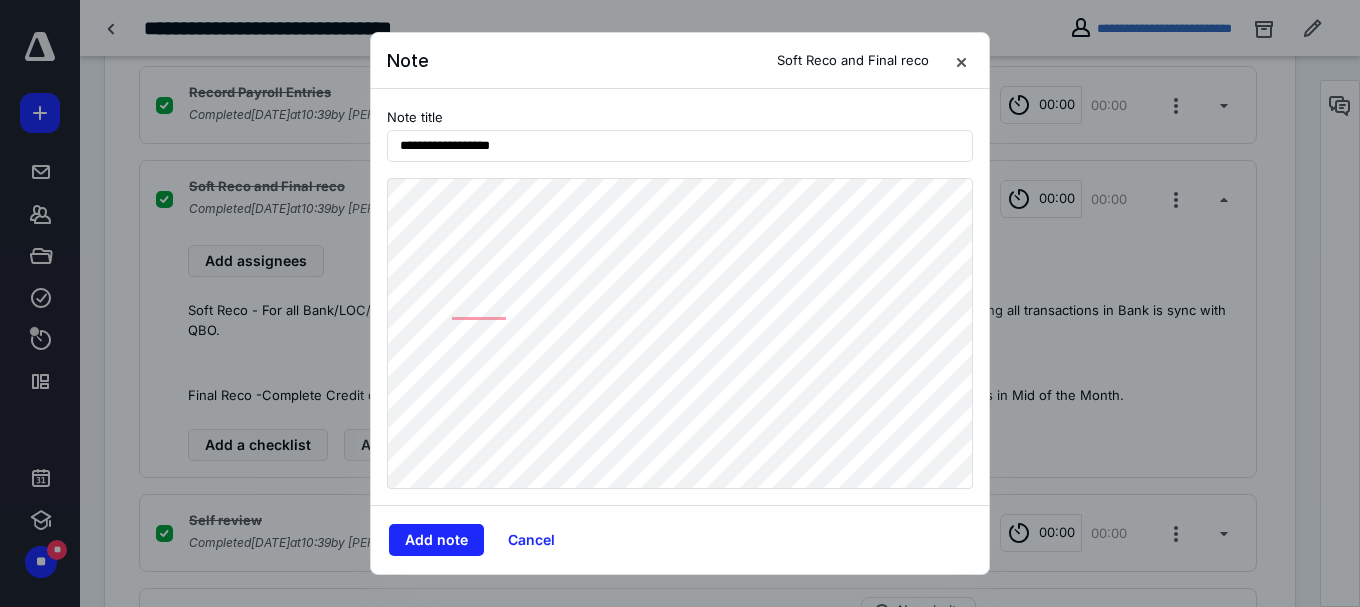 scroll, scrollTop: 47, scrollLeft: 0, axis: vertical 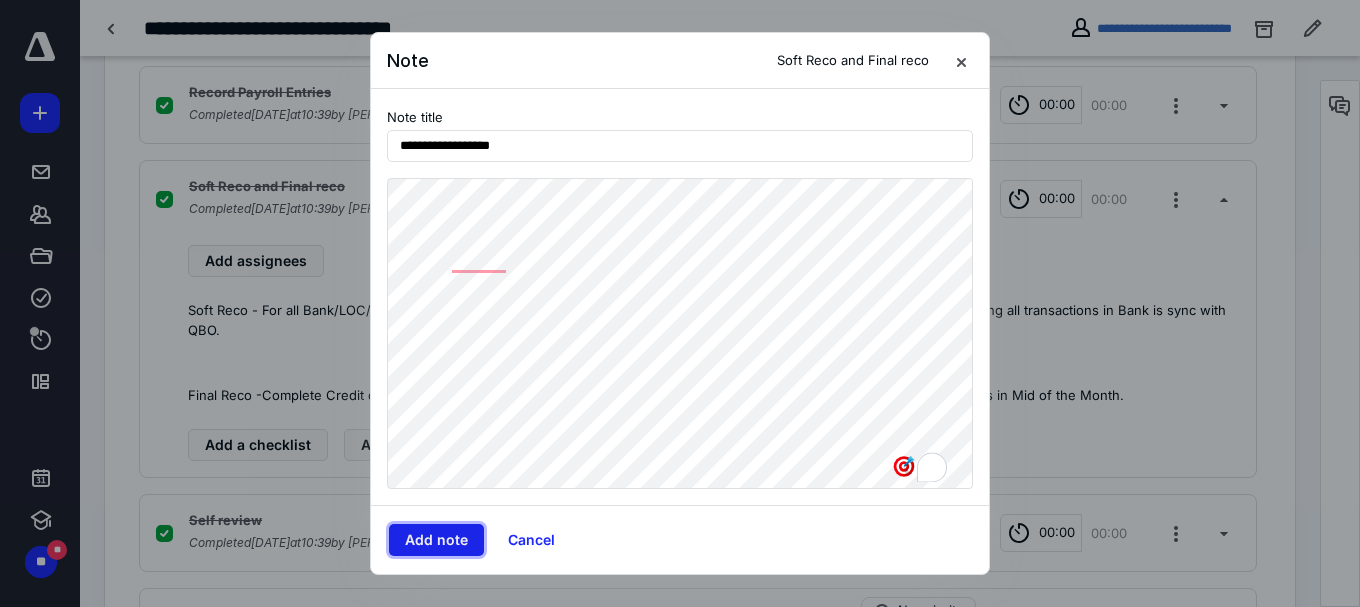 click on "Add note" at bounding box center (436, 540) 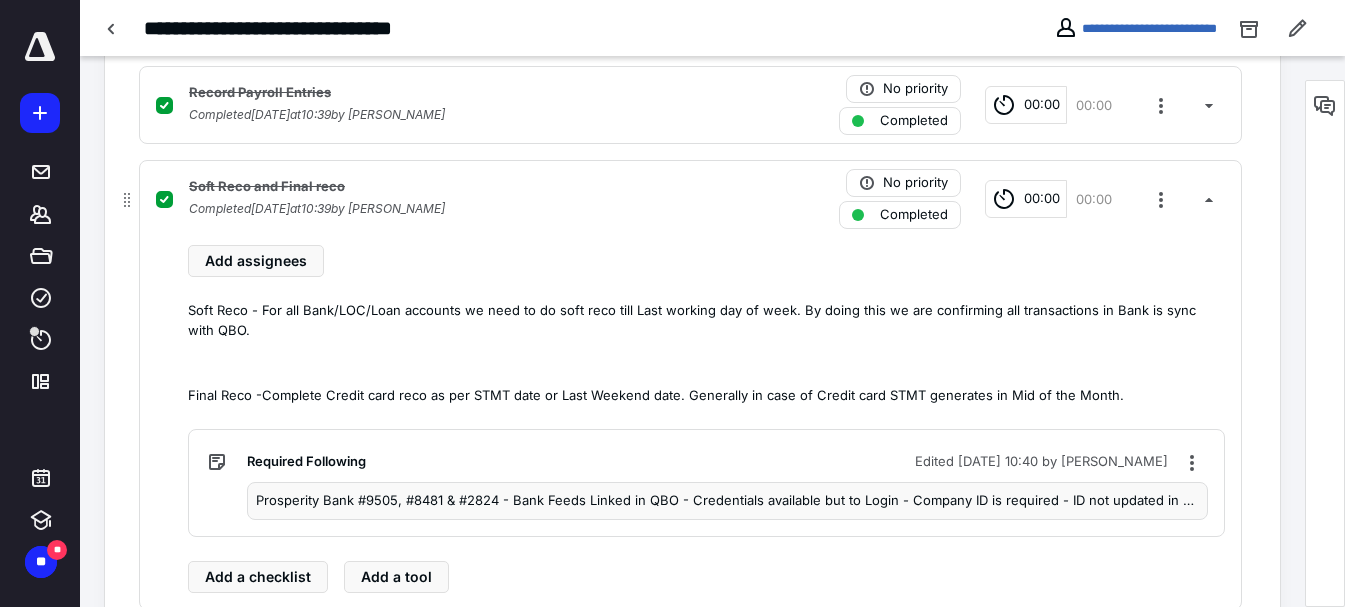 click on "Completed" at bounding box center [914, 215] 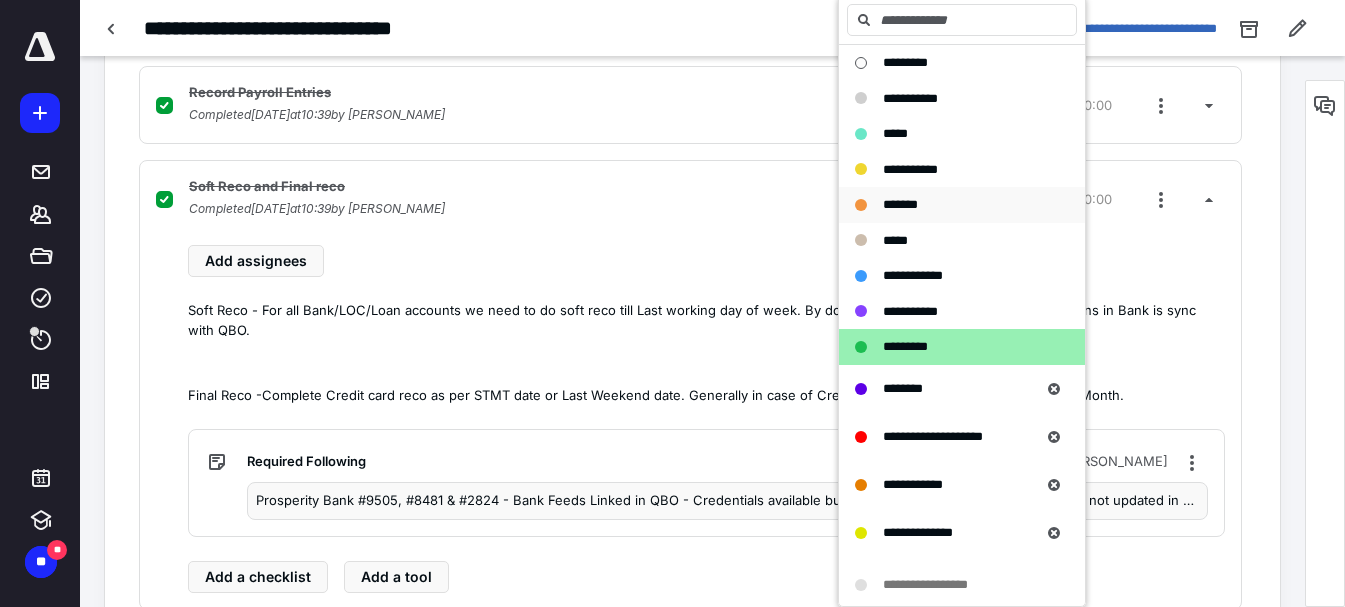 click on "*******" at bounding box center [900, 204] 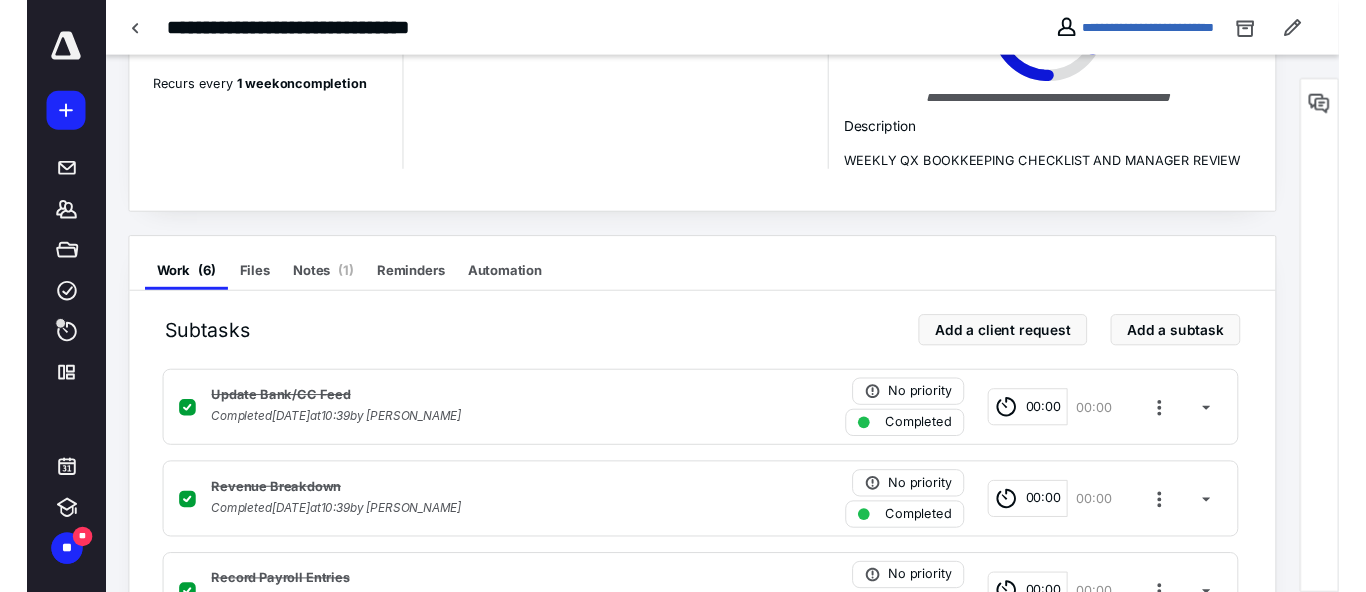 scroll, scrollTop: 0, scrollLeft: 0, axis: both 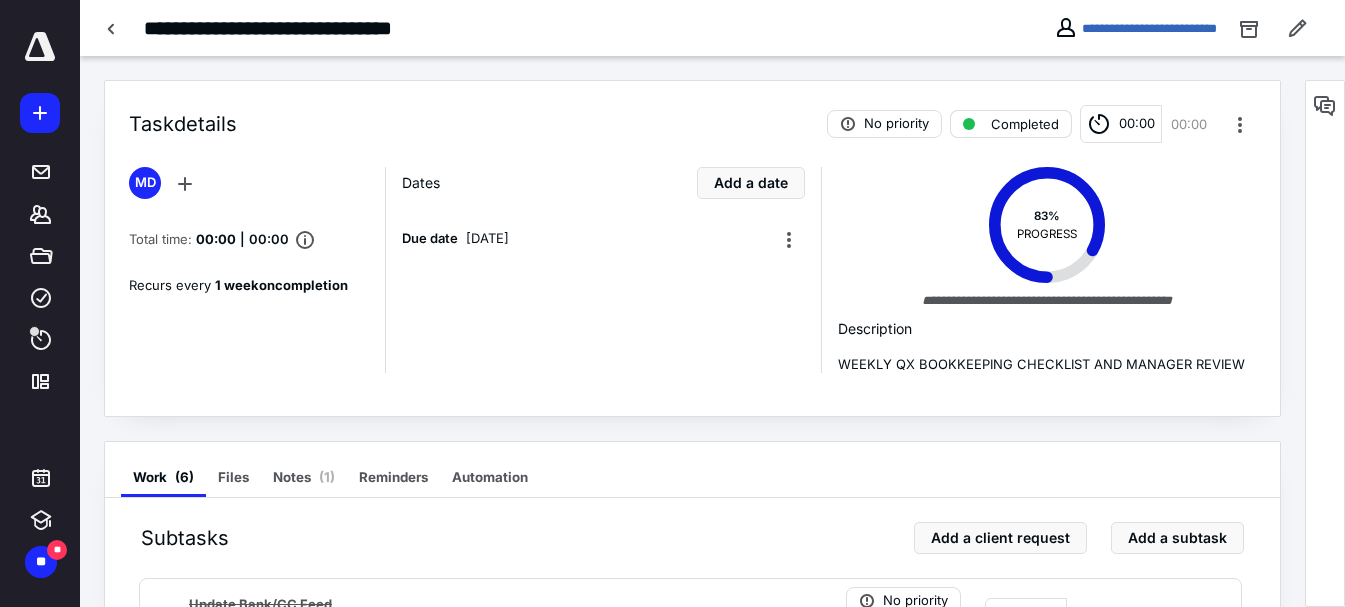 click on "Completed" at bounding box center (1025, 124) 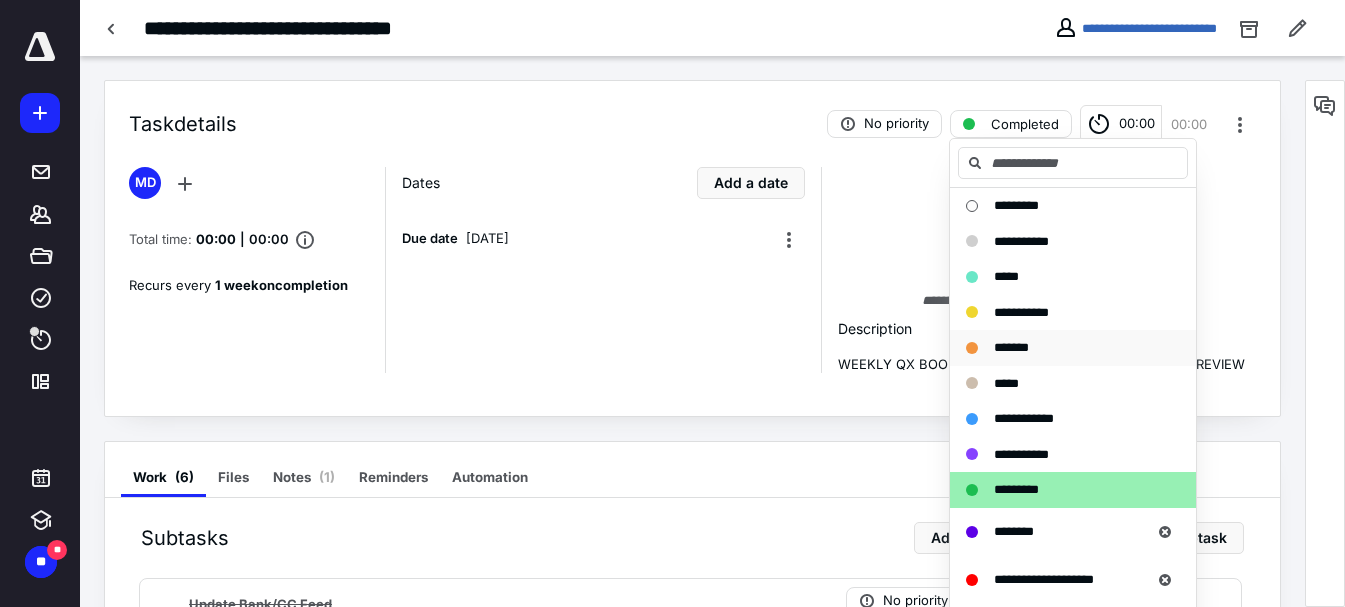 click on "*******" at bounding box center (1011, 347) 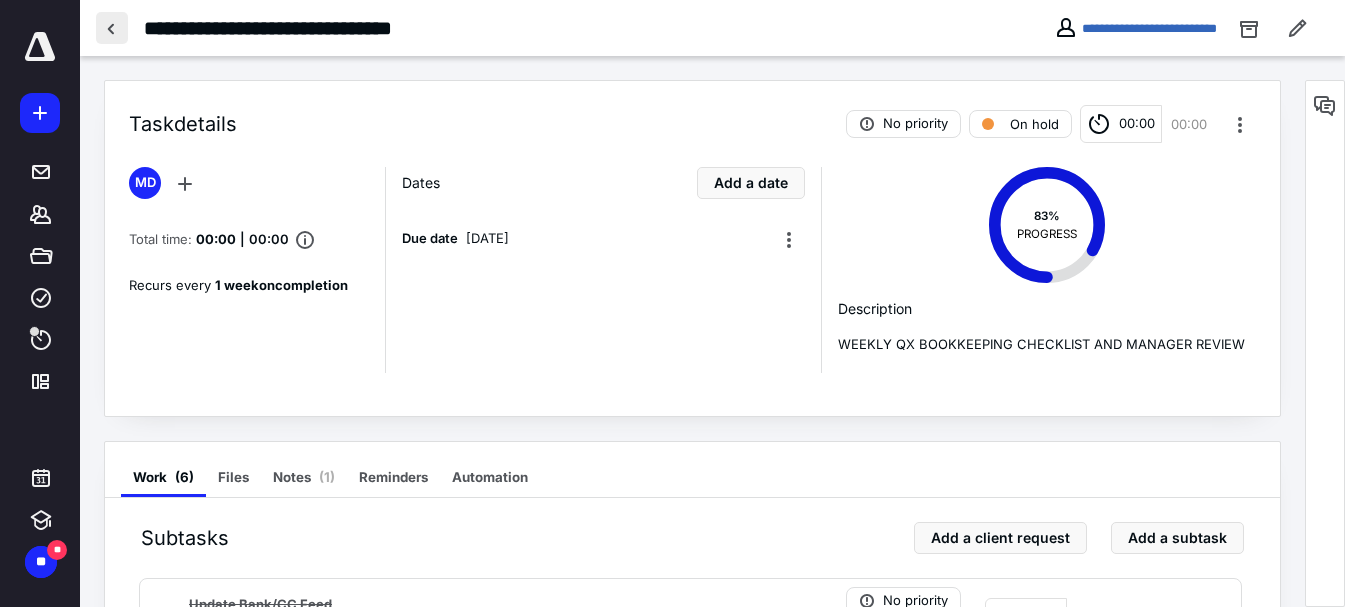 click at bounding box center [112, 28] 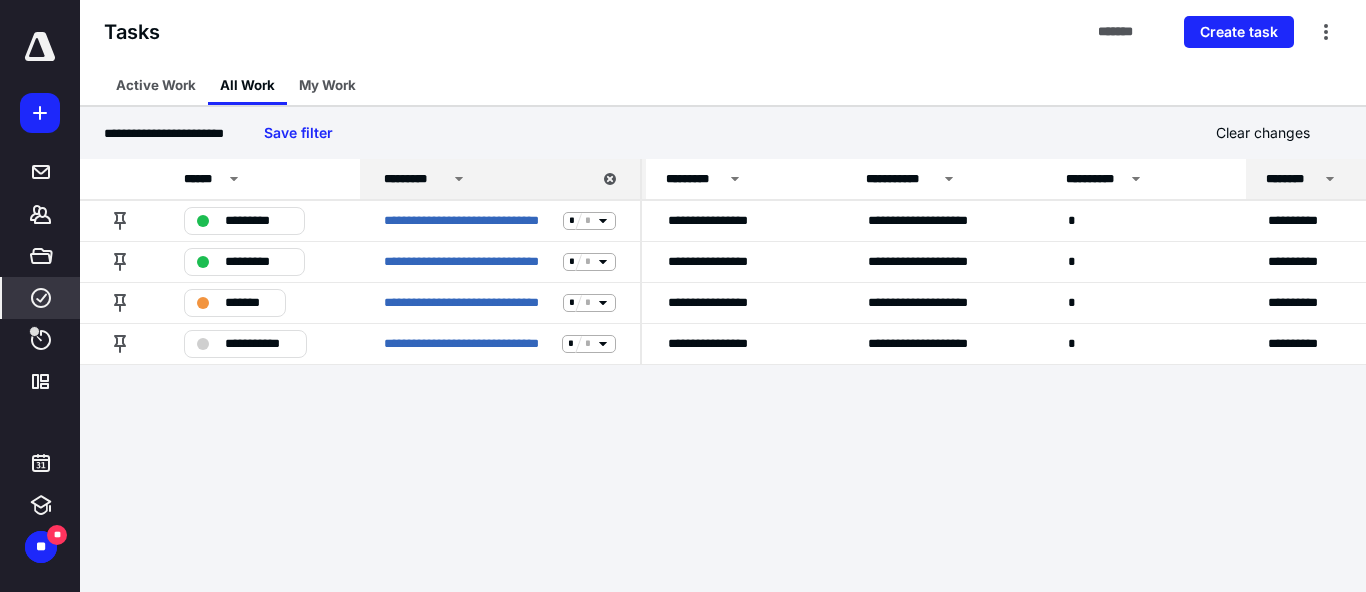 scroll, scrollTop: 0, scrollLeft: 0, axis: both 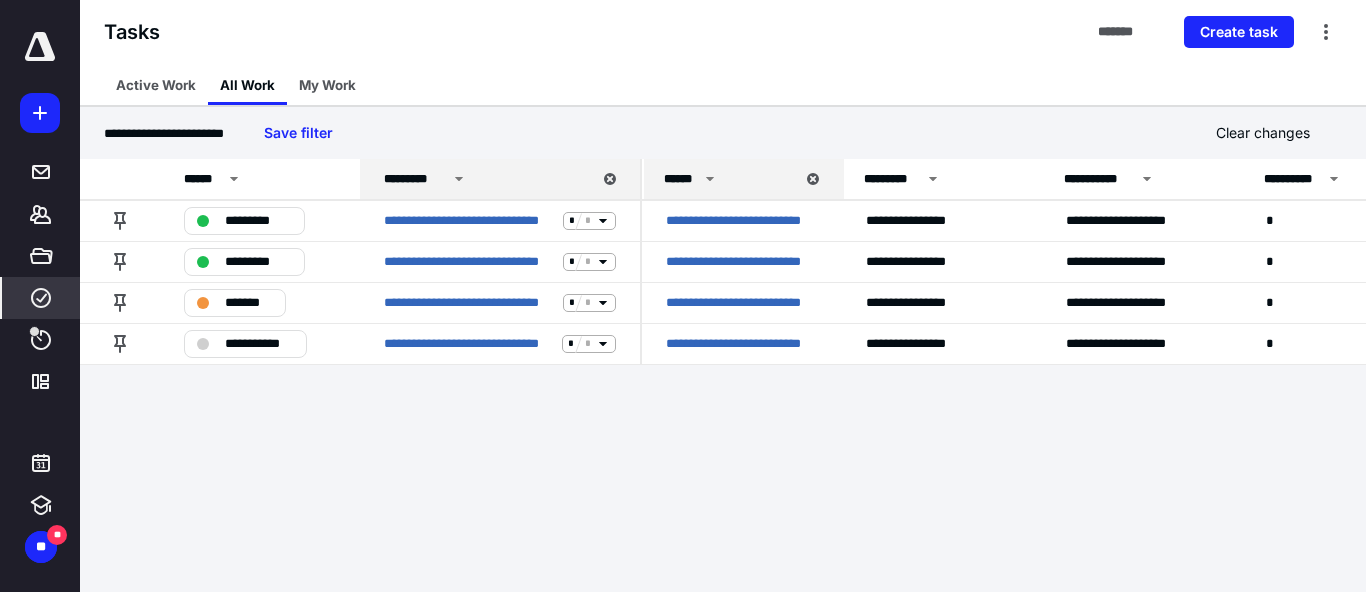 click on "**********" at bounding box center [683, 296] 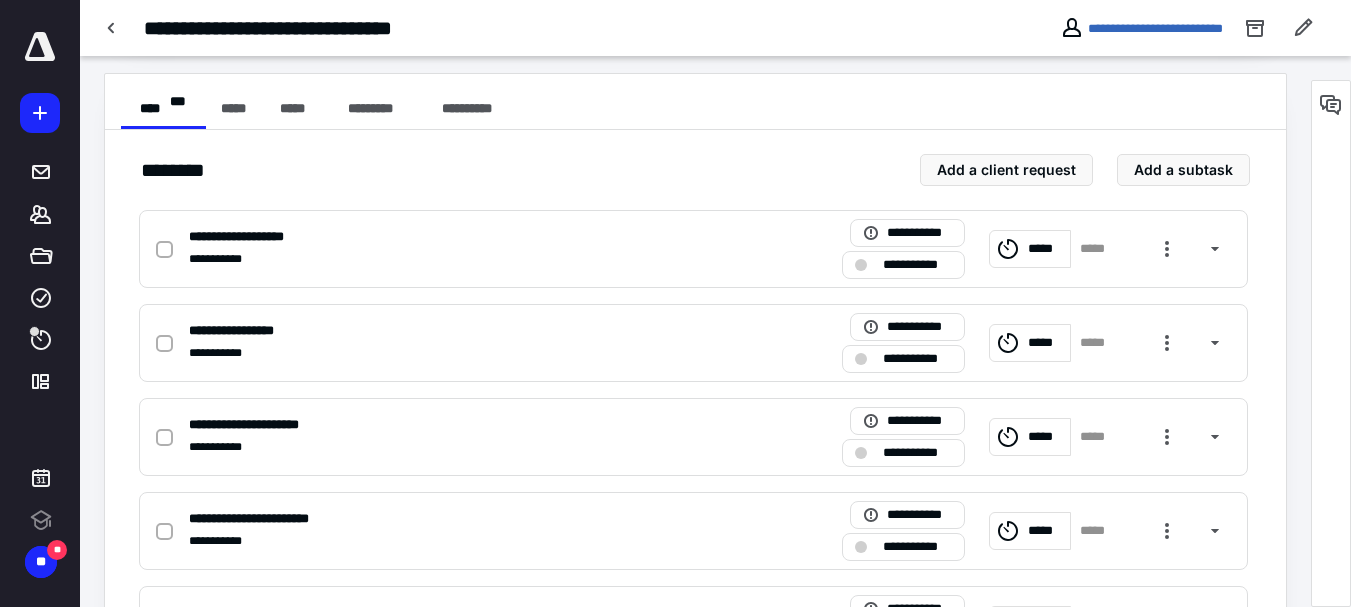 scroll, scrollTop: 0, scrollLeft: 0, axis: both 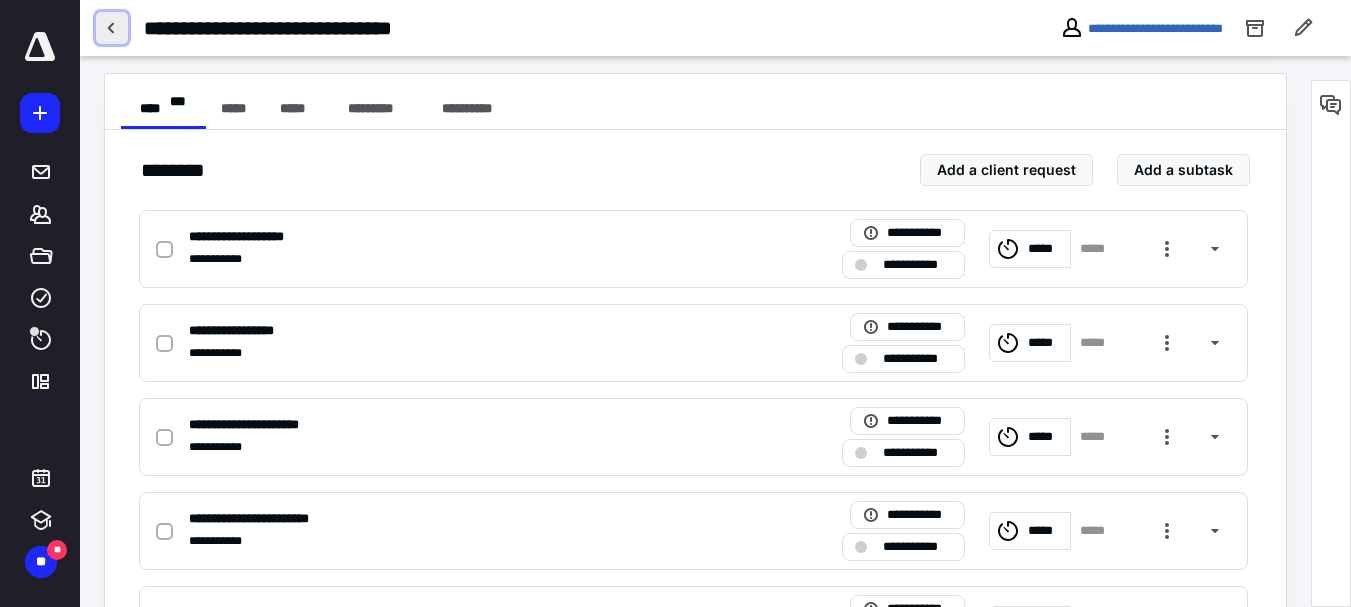 click at bounding box center (112, 28) 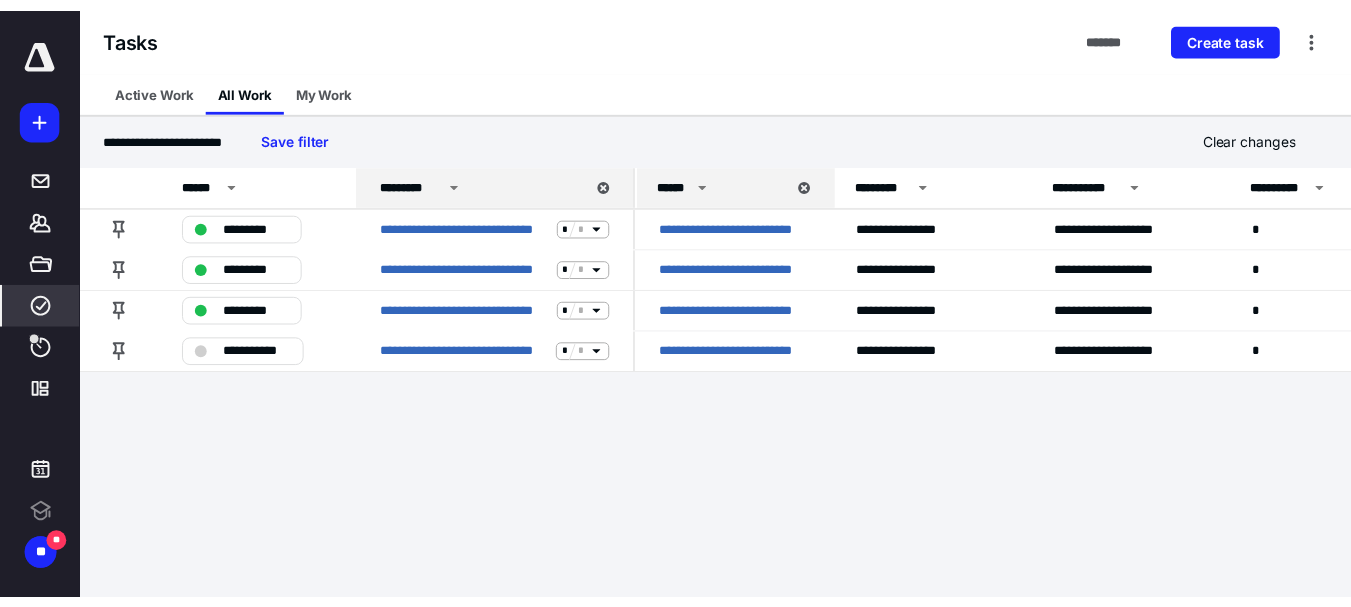 scroll, scrollTop: 0, scrollLeft: 0, axis: both 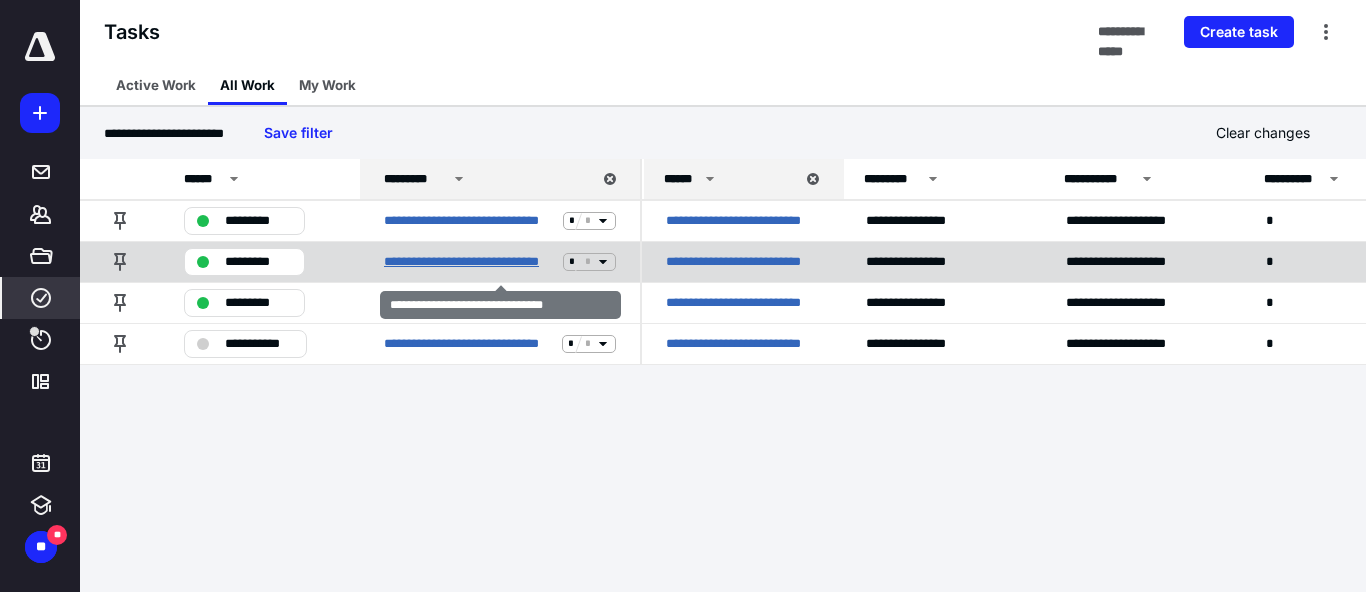 click on "**********" at bounding box center [469, 262] 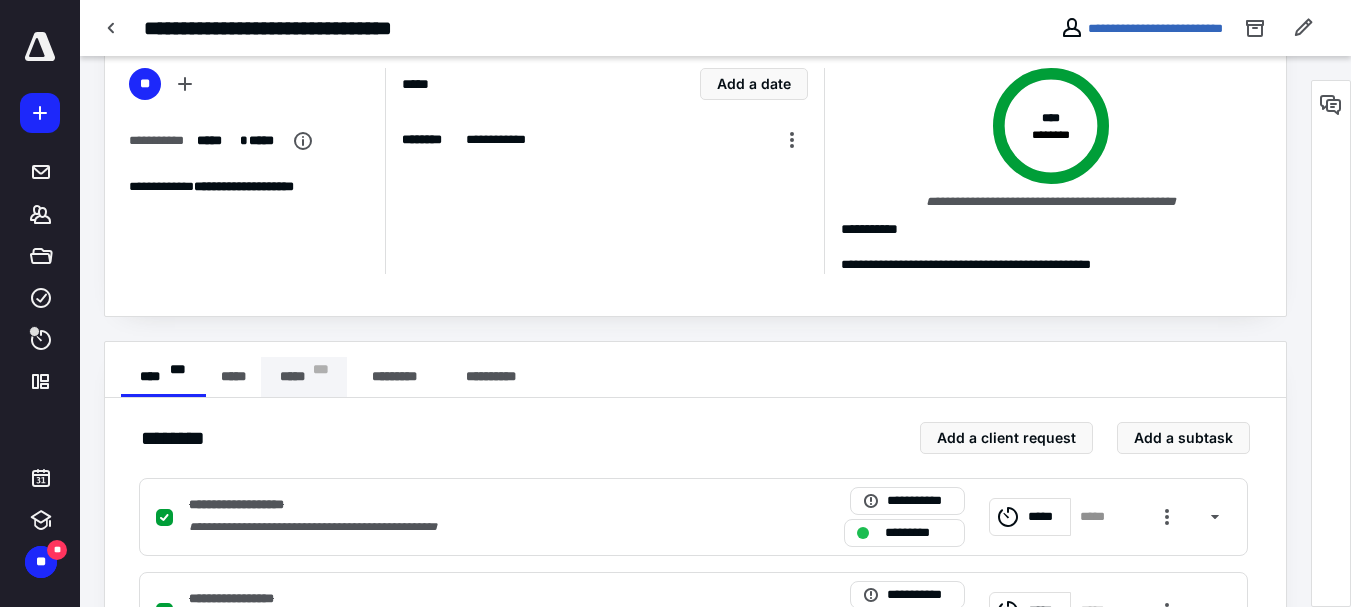 click on "***** * * *" at bounding box center [304, 377] 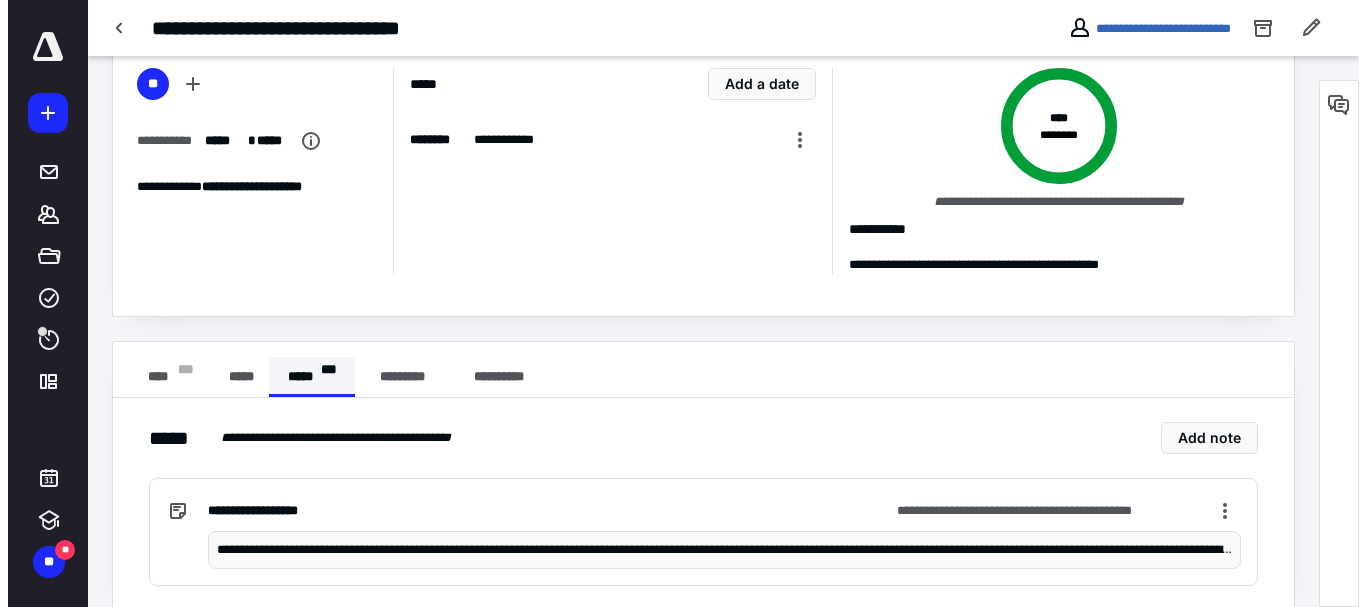 scroll, scrollTop: 128, scrollLeft: 0, axis: vertical 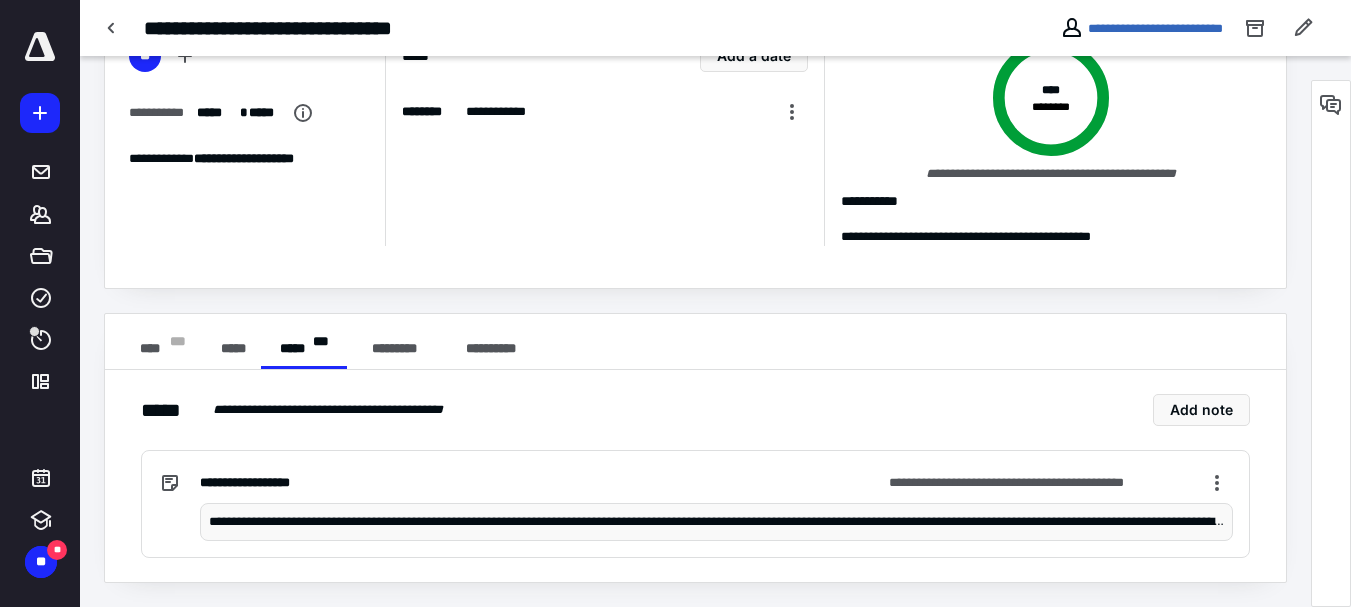click on "**********" at bounding box center [716, 522] 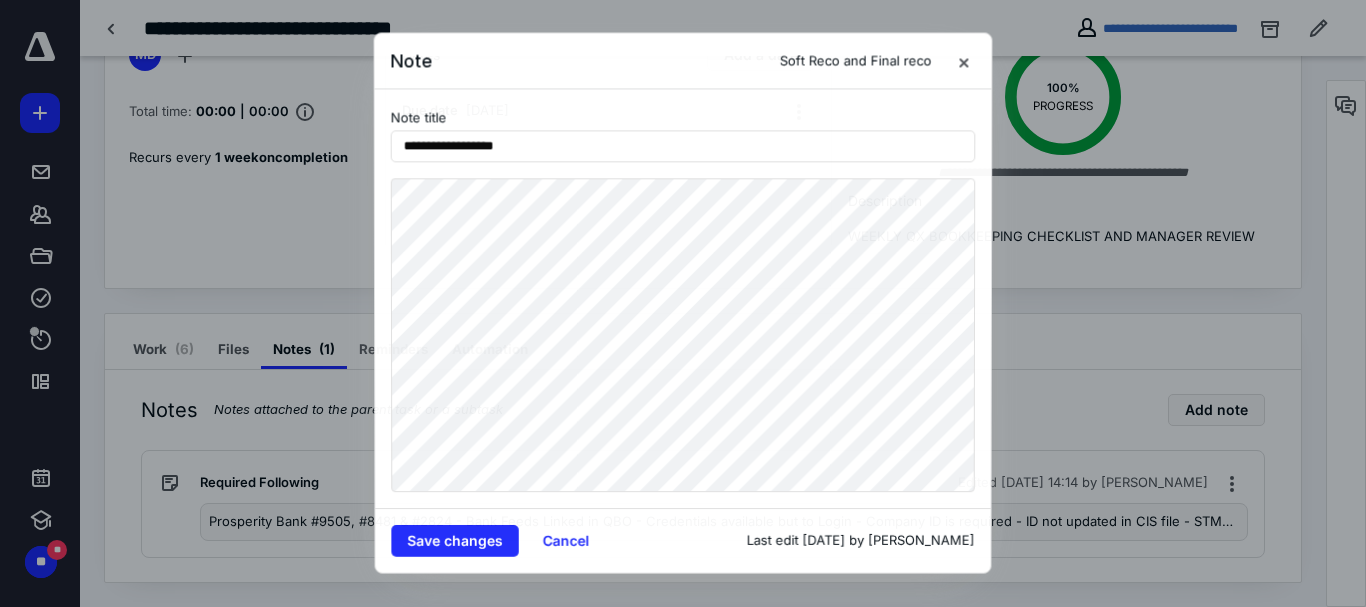 scroll, scrollTop: 43, scrollLeft: 0, axis: vertical 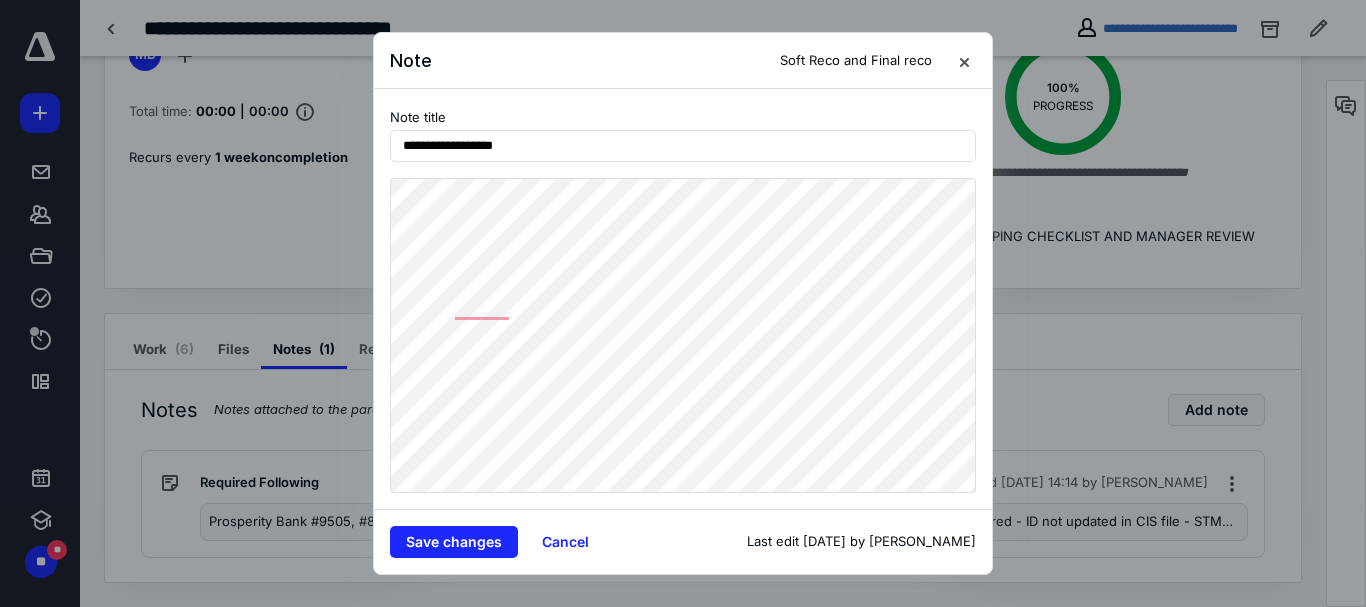 click on "**********" at bounding box center (683, 299) 